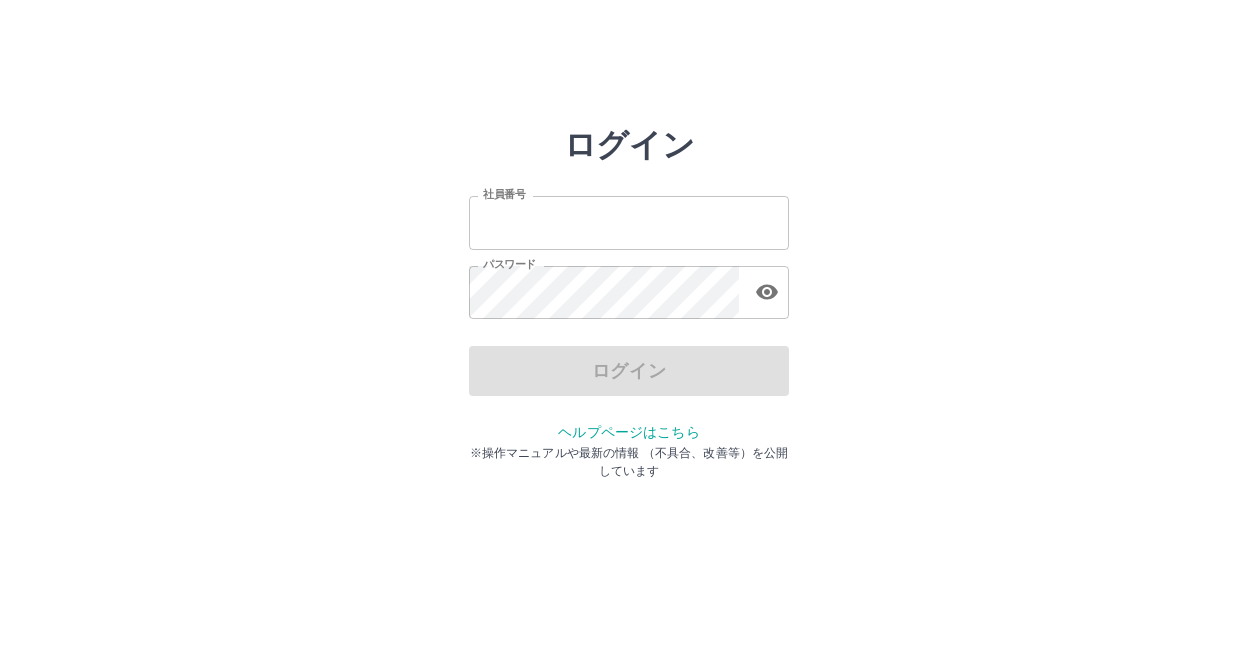 scroll, scrollTop: 0, scrollLeft: 0, axis: both 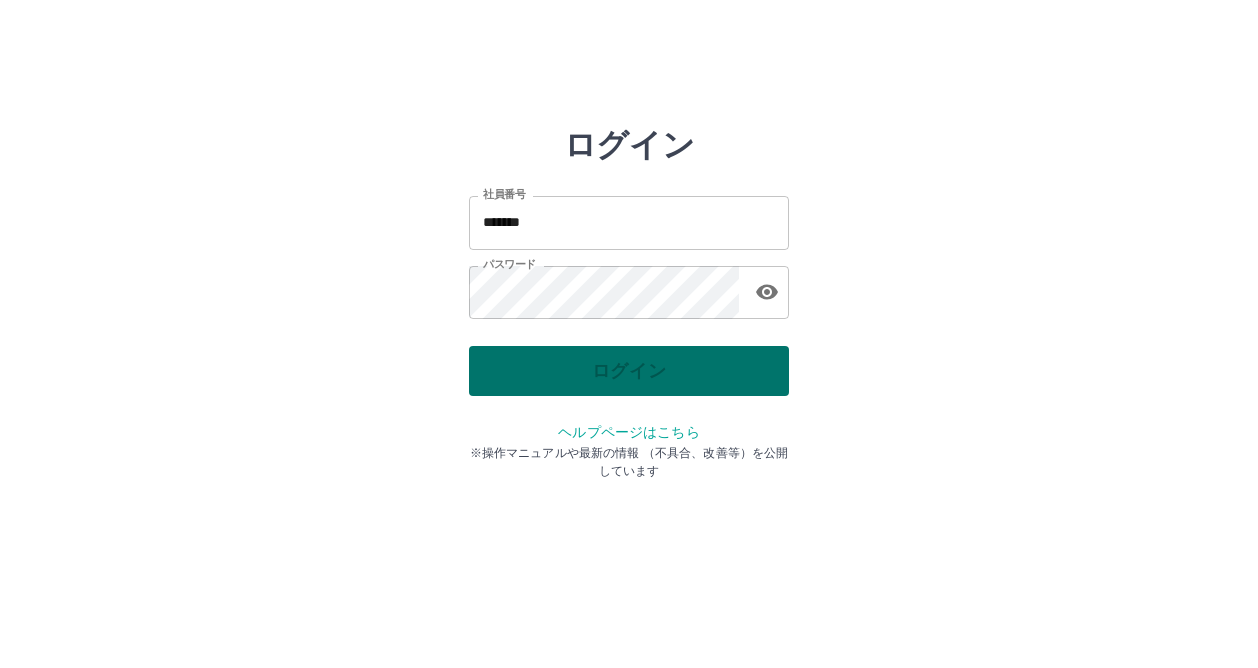click on "ログイン" at bounding box center [629, 371] 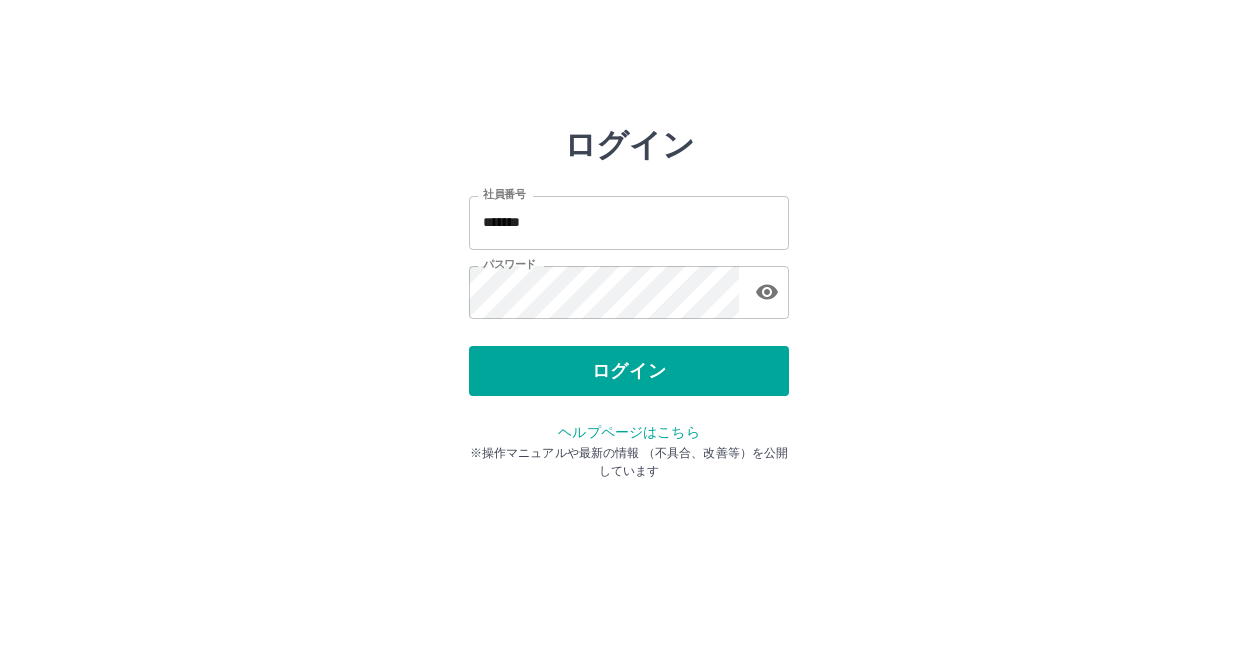 click on "*******" at bounding box center [629, 222] 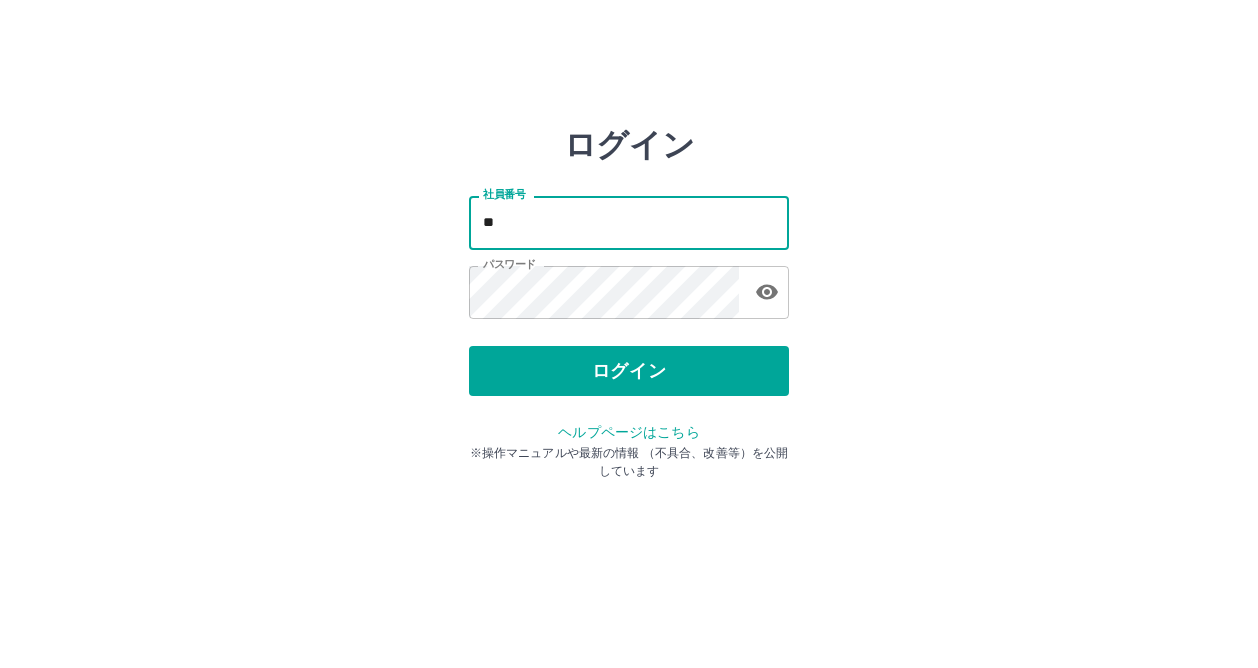 type on "*" 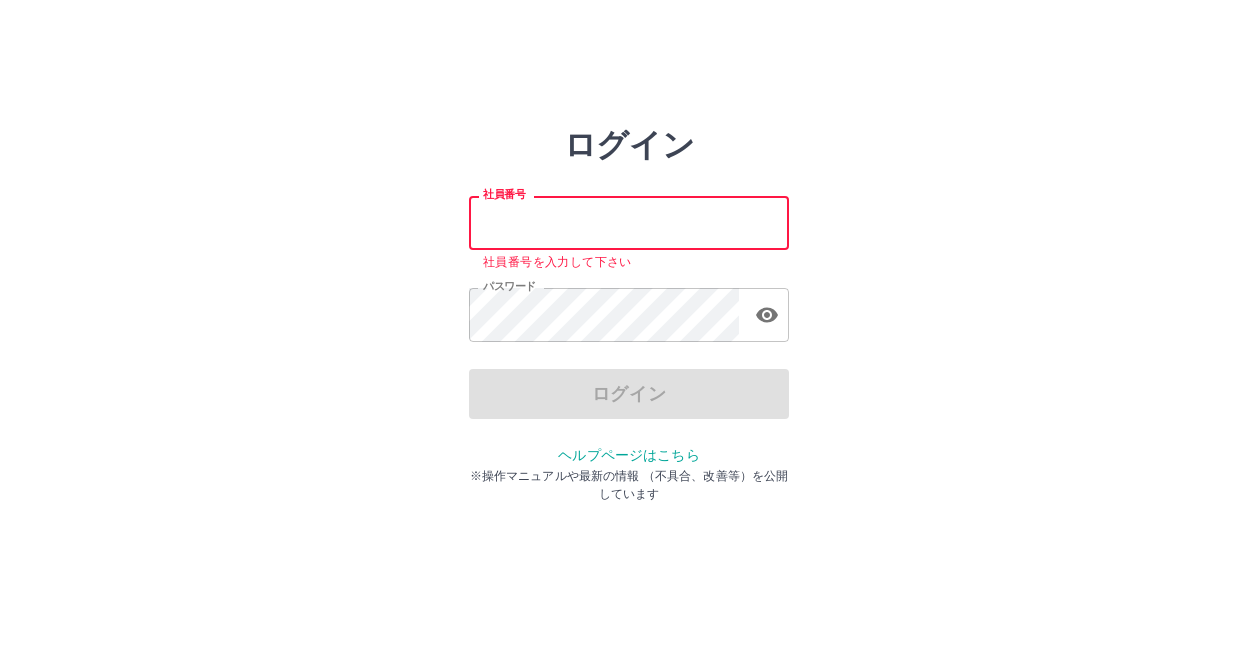 type on "*******" 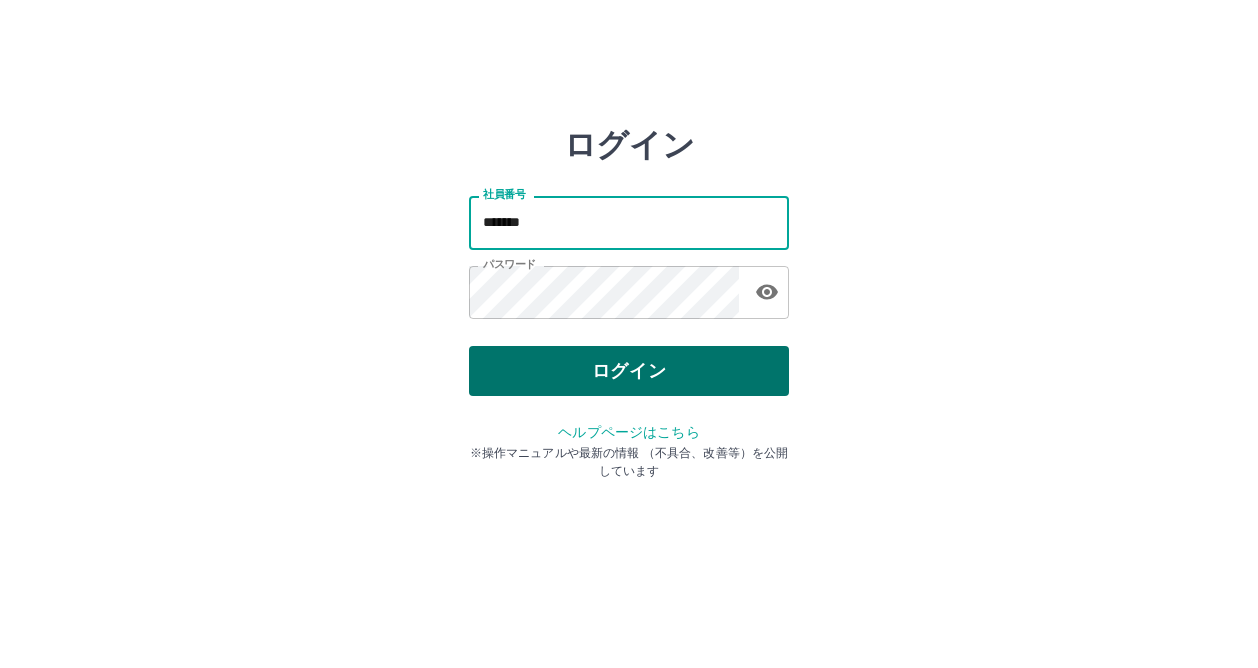 click on "ログイン" at bounding box center [629, 371] 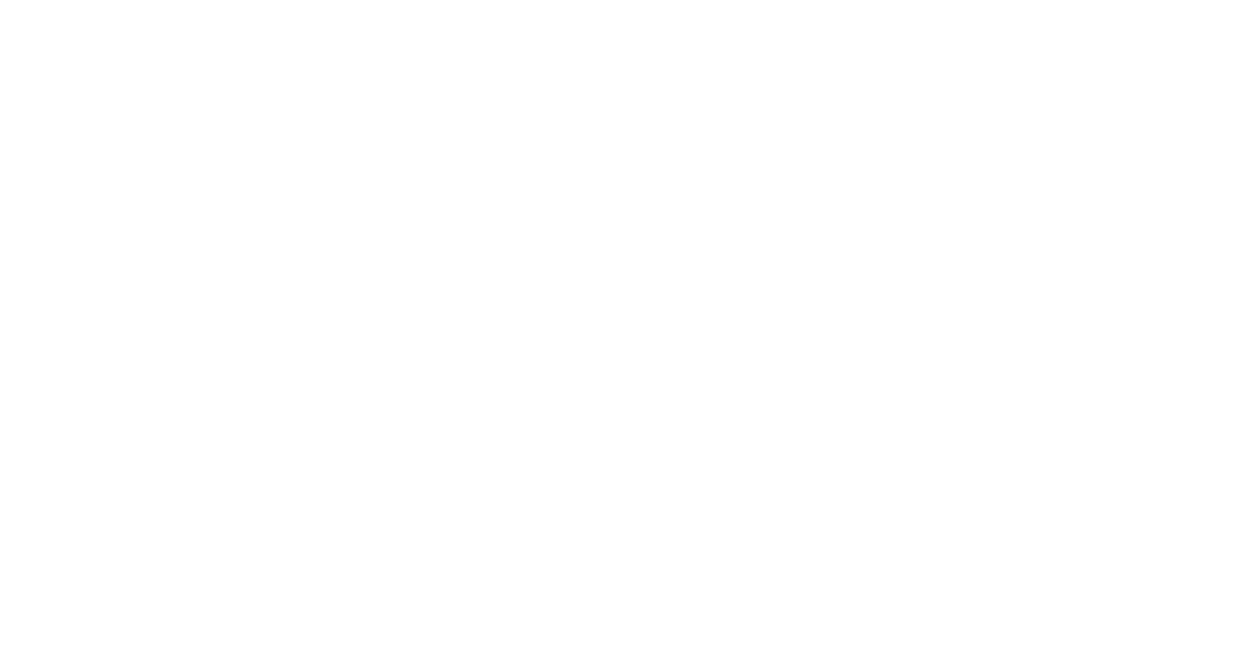 scroll, scrollTop: 0, scrollLeft: 0, axis: both 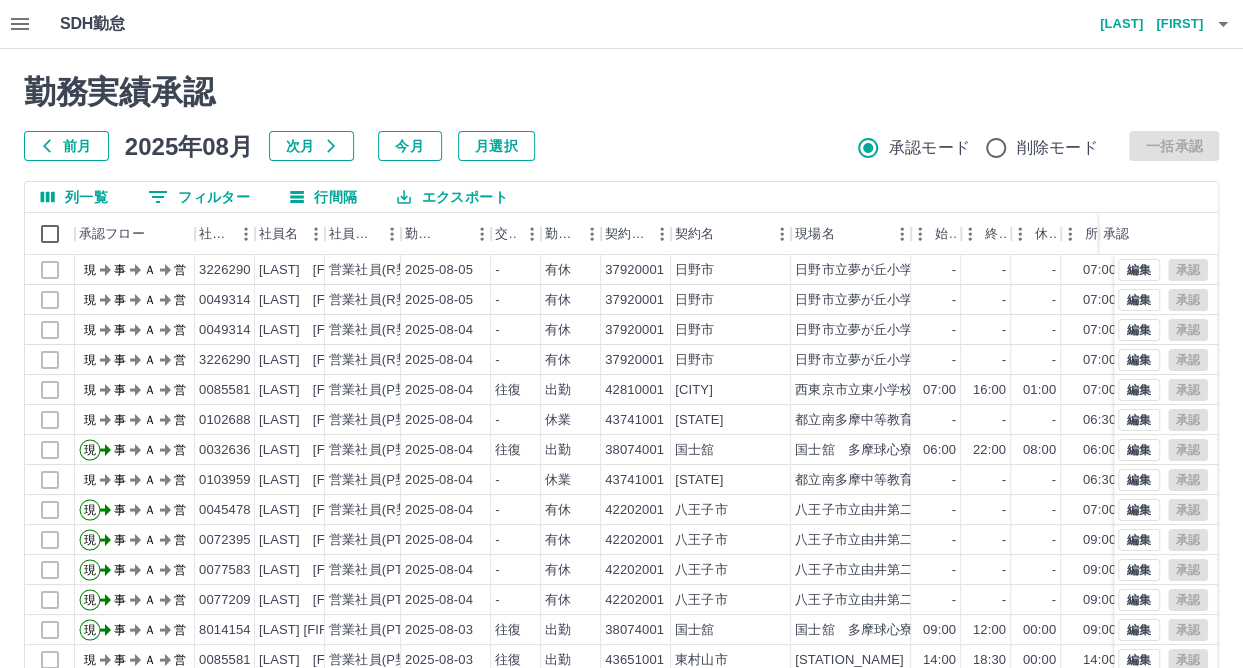 click on "前月" at bounding box center [66, 146] 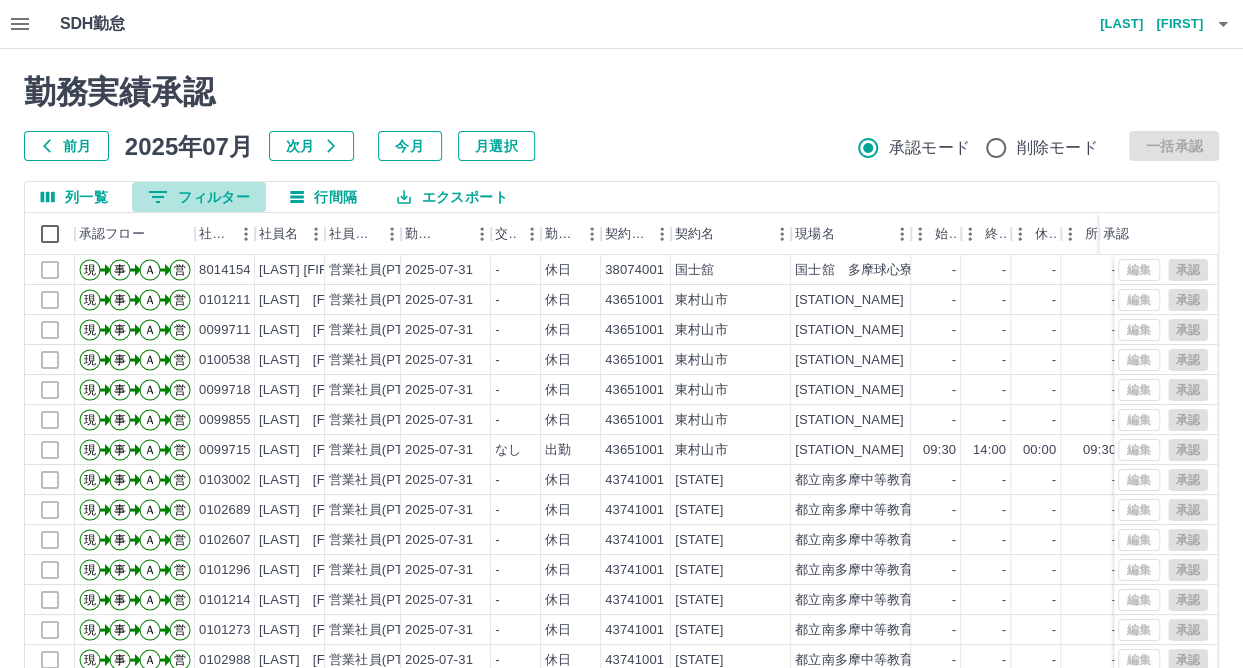 click on "0 フィルター" at bounding box center (199, 197) 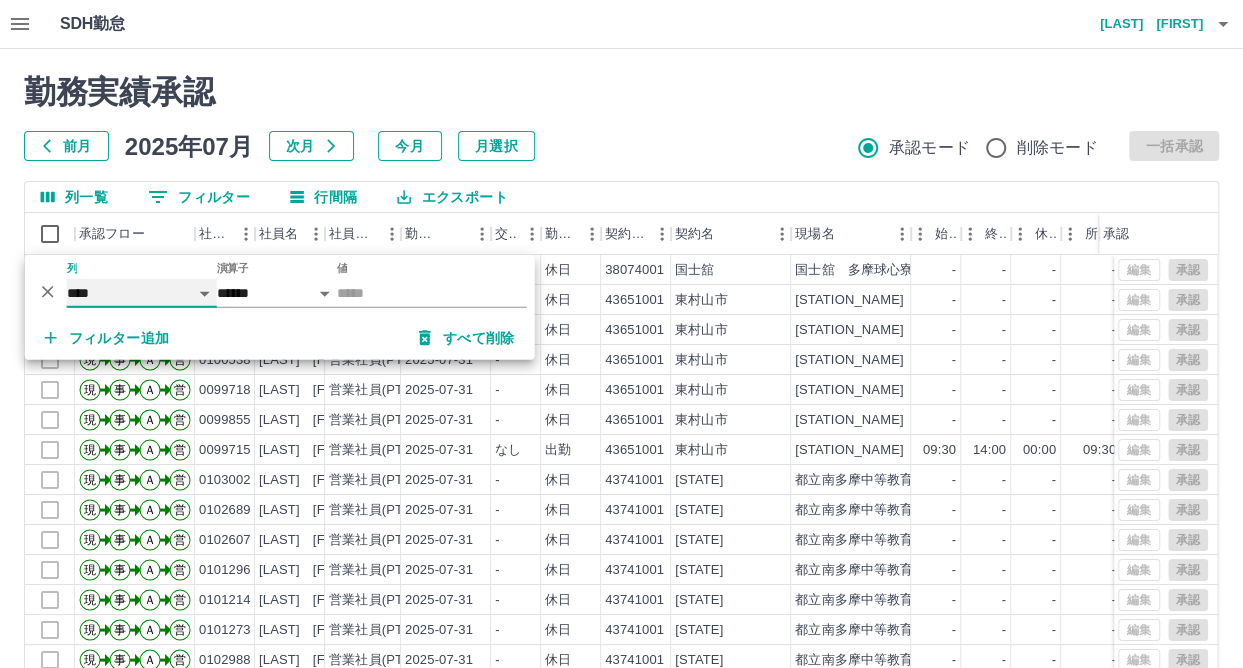 click on "**** *** **** *** *** **** ***** *** *** ** ** ** **** **** **** ** ** *** **** *****" at bounding box center [142, 293] 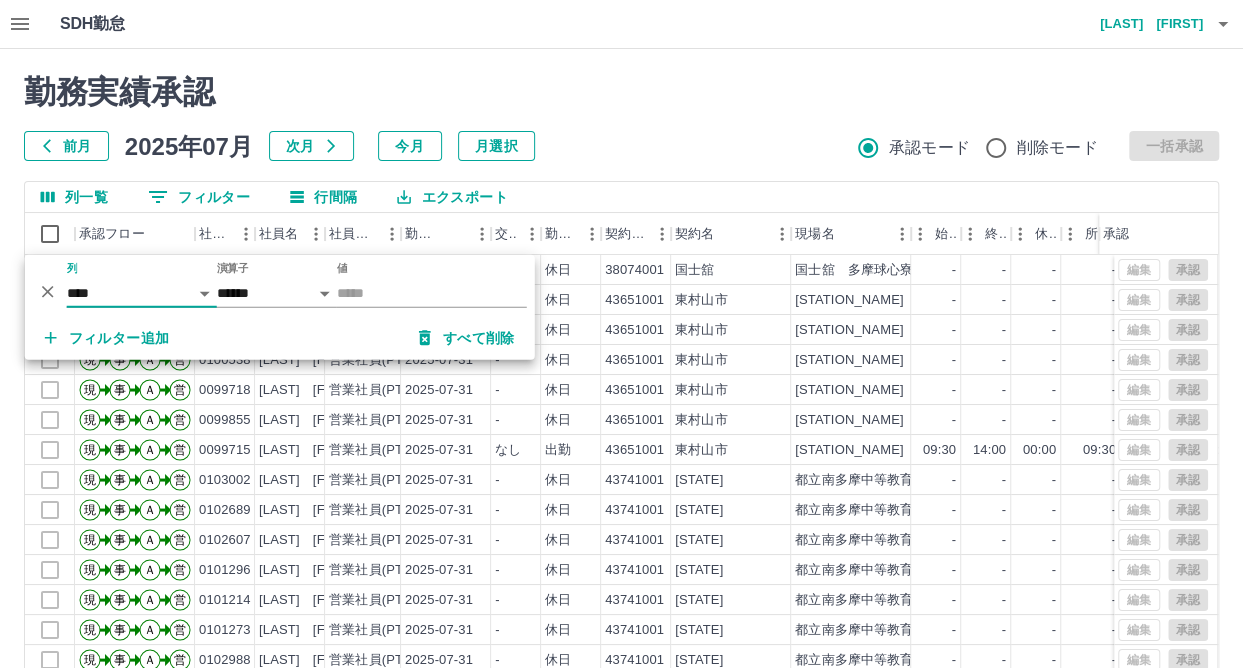 click on "勤務実績承認 前月 2025年07月 次月 今月 月選択 承認モード 削除モード 一括承認 列一覧 0 フィルター 行間隔 エクスポート 承認フロー 社員番号 社員名 社員区分 勤務日 交通費 勤務区分 契約コード 契約名 現場名 始業 終業 休憩 所定開始 所定終業 所定休憩 拘束 勤務 遅刻等 承認 現 事 Ａ 営 8014154 松本 栄子 営業社員(PT契約) 2025-07-31  -  休日 38074001 国士舘 国士舘　多摩球心寮 - - - - - - 00:00 00:00 00:00 現 事 Ａ 営 0101211 玉置　あすか 営業社員(PT契約) 2025-07-31  -  休日 43651001 東村山市 東村山駅西口公益施設（サンパルネ） - - - - - - 00:00 00:00 00:00 現 事 Ａ 営 0099711 繁田　みどり 営業社員(PT契約) 2025-07-31  -  休日 43651001 東村山市 東村山駅西口公益施設（サンパルネ） - - - - - - 00:00 00:00 00:00 現 事 Ａ 営 0100538 小野　美由紀 営業社員(PT契約) 2025-07-31  -  休日 43651001 - - -" at bounding box center [621, 447] 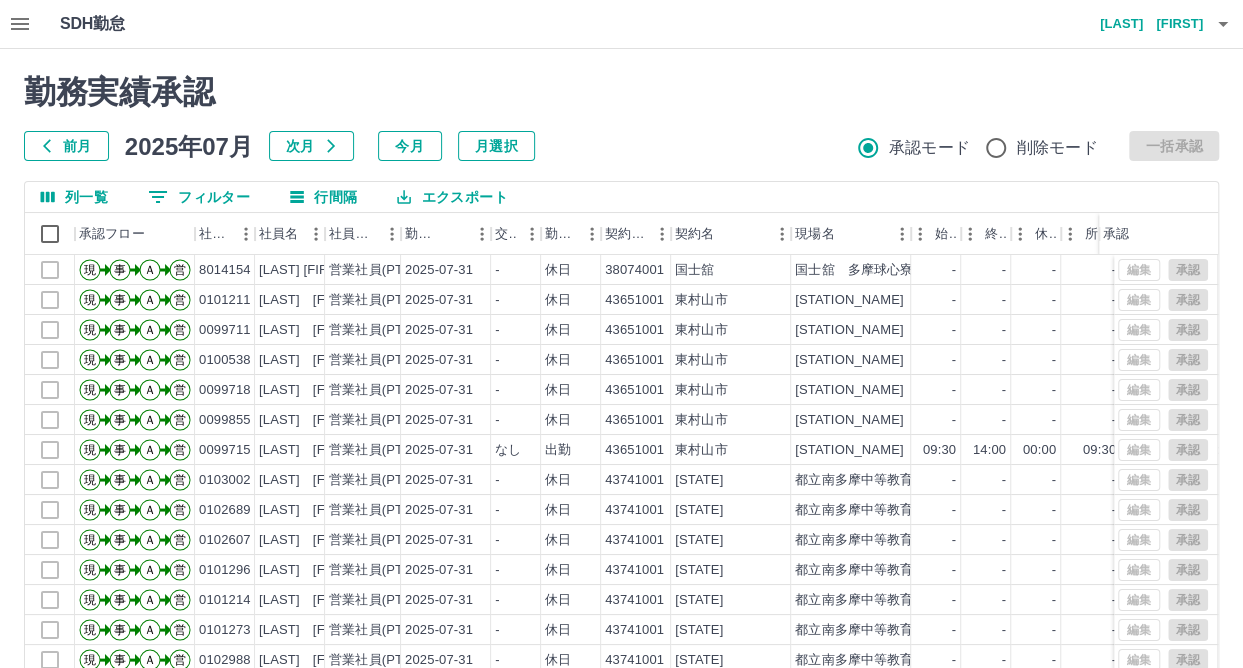 click on "0 フィルター" at bounding box center [199, 197] 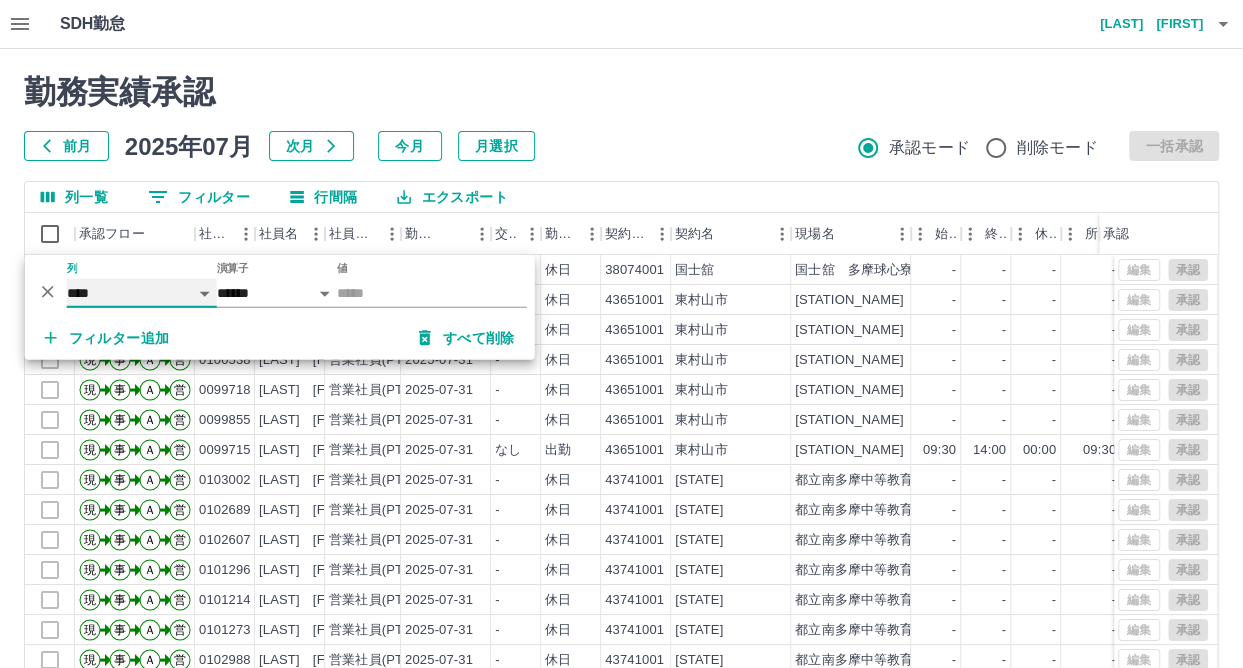 click on "**** *** **** *** *** **** ***** *** *** ** ** ** **** **** **** ** ** *** **** *****" at bounding box center (142, 293) 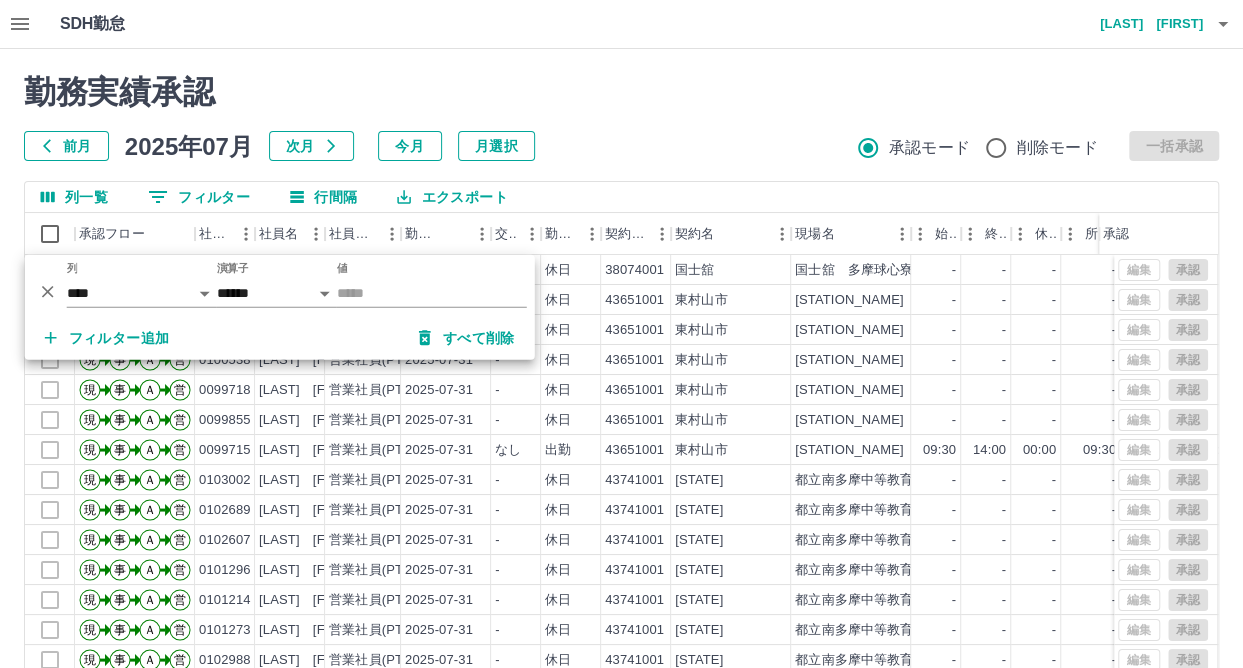 click on "前月 2025年07月 次月 今月 月選択 承認モード 削除モード 一括承認" at bounding box center [621, 146] 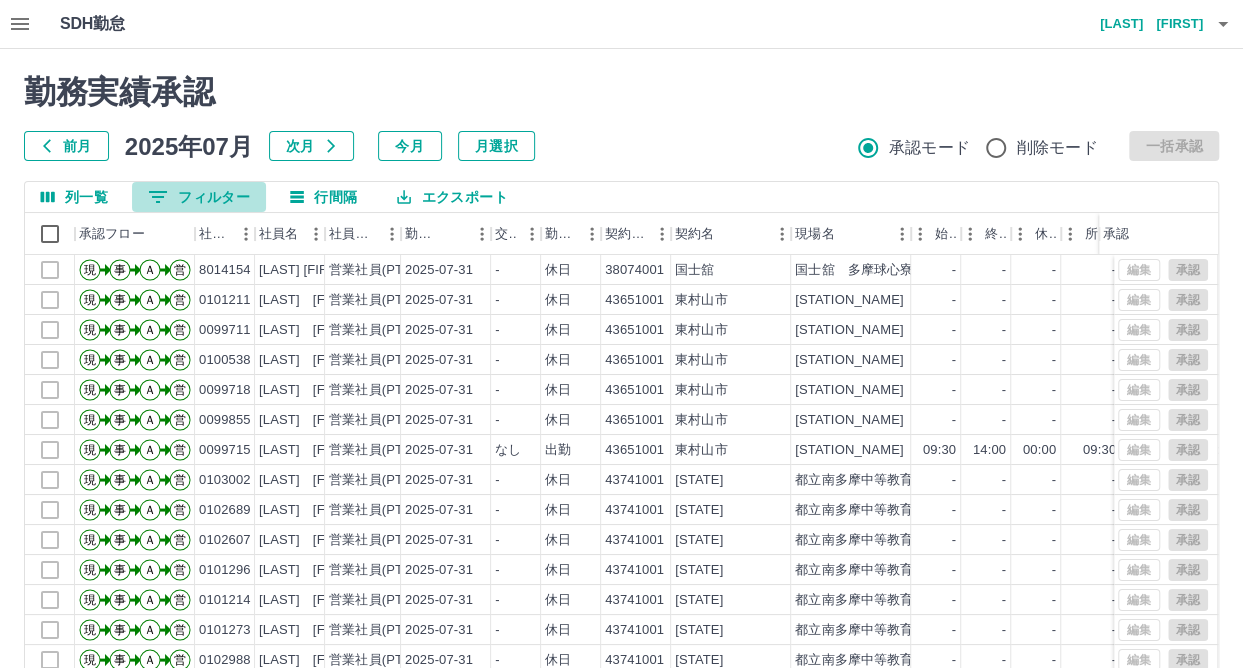 click on "0 フィルター" at bounding box center [199, 197] 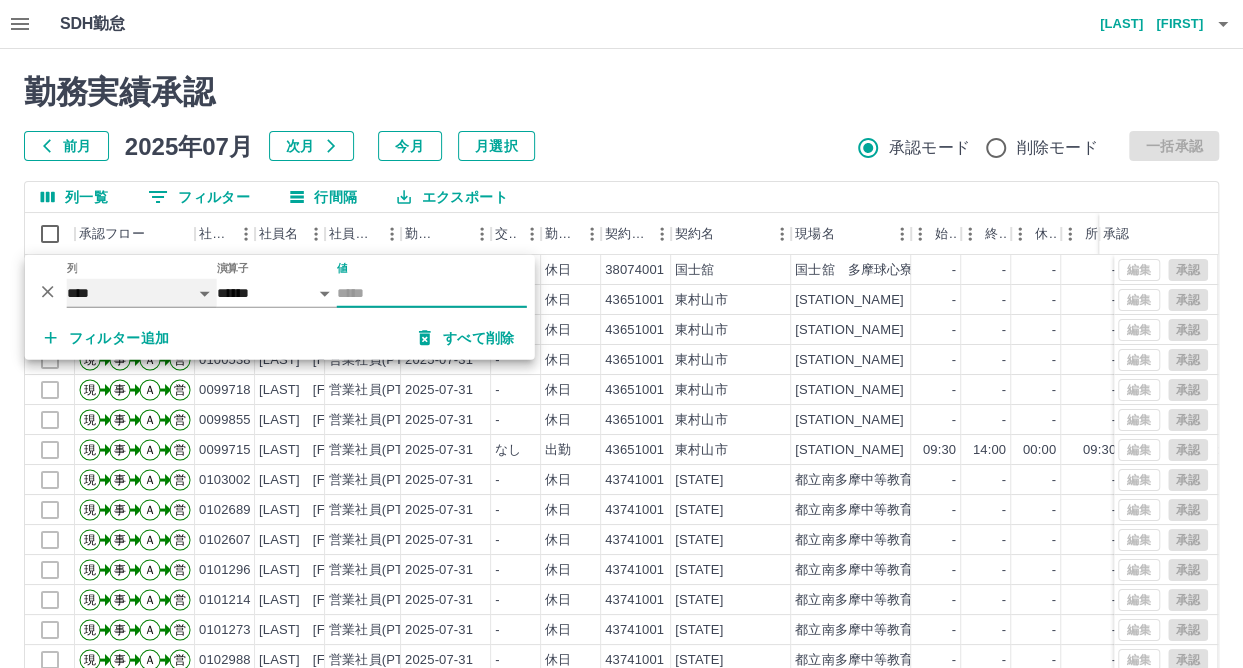 click on "**** *** **** *** *** **** ***** *** *** ** ** ** **** **** **** ** ** *** **** *****" at bounding box center (142, 293) 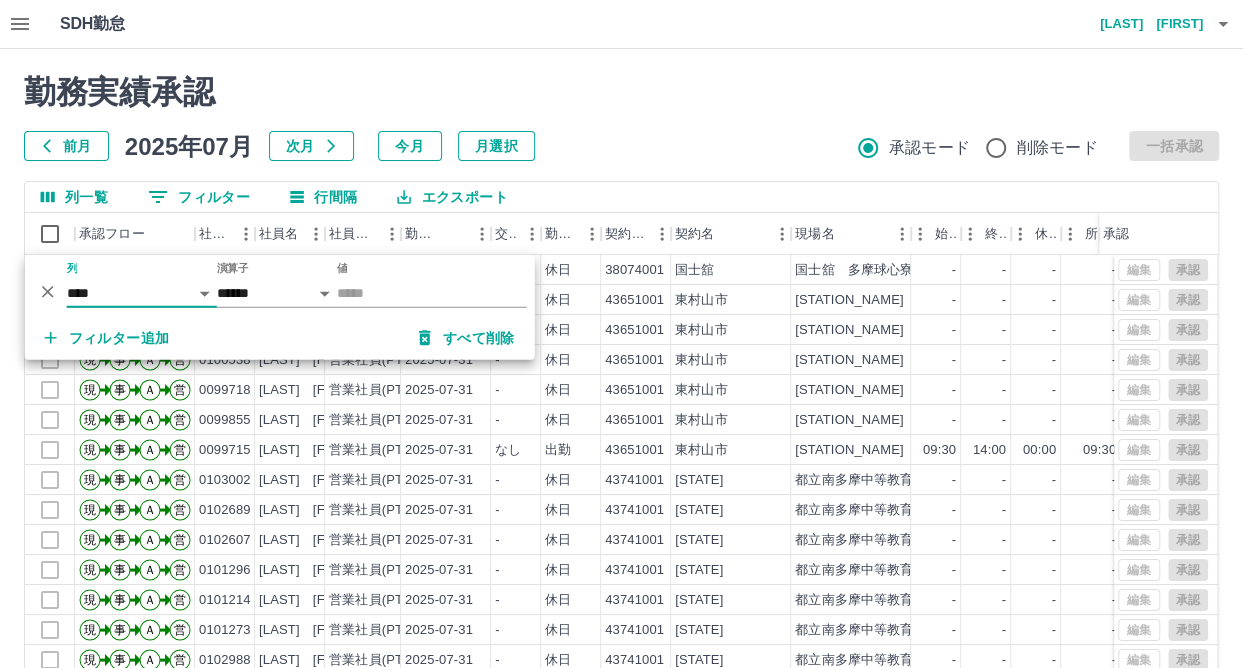 click on "勤務実績承認 前月 2025年07月 次月 今月 月選択 承認モード 削除モード 一括承認" at bounding box center [621, 117] 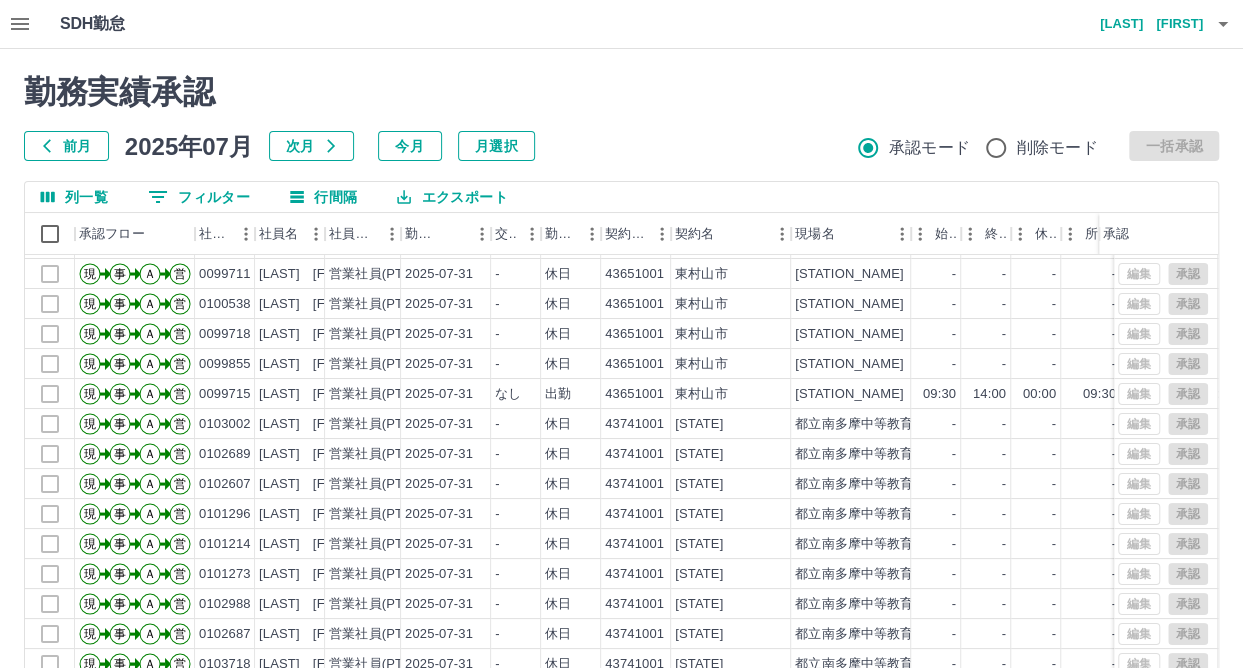 scroll, scrollTop: 101, scrollLeft: 0, axis: vertical 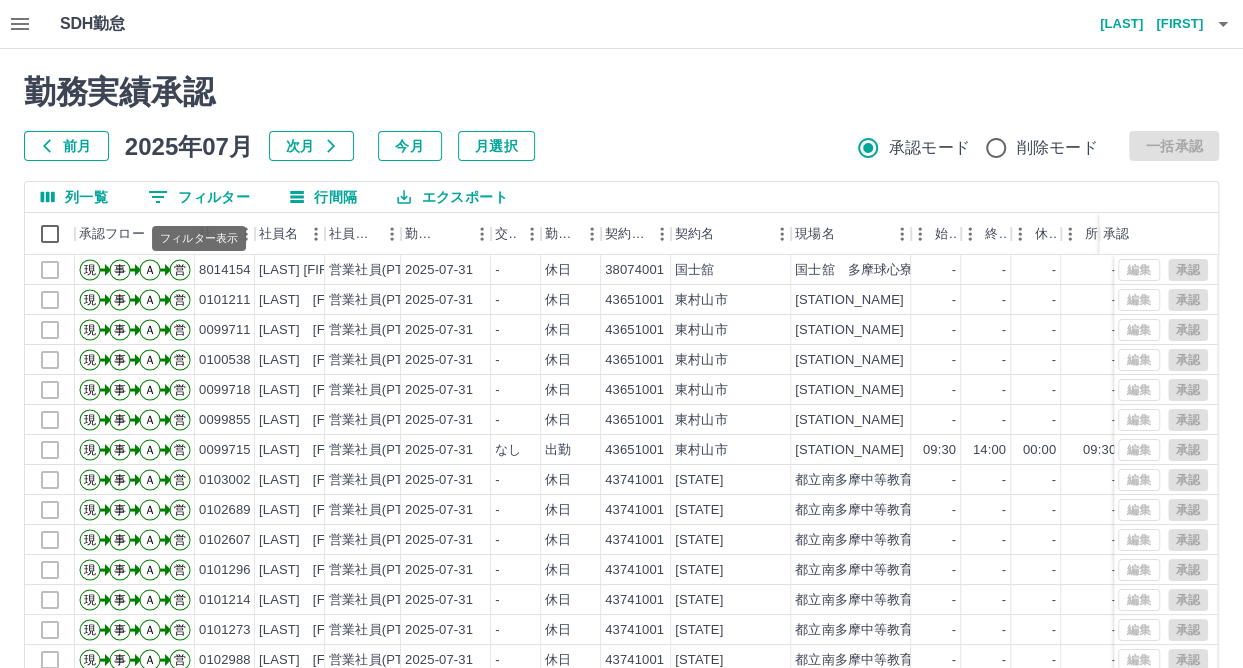 click on "0 フィルター" at bounding box center (199, 197) 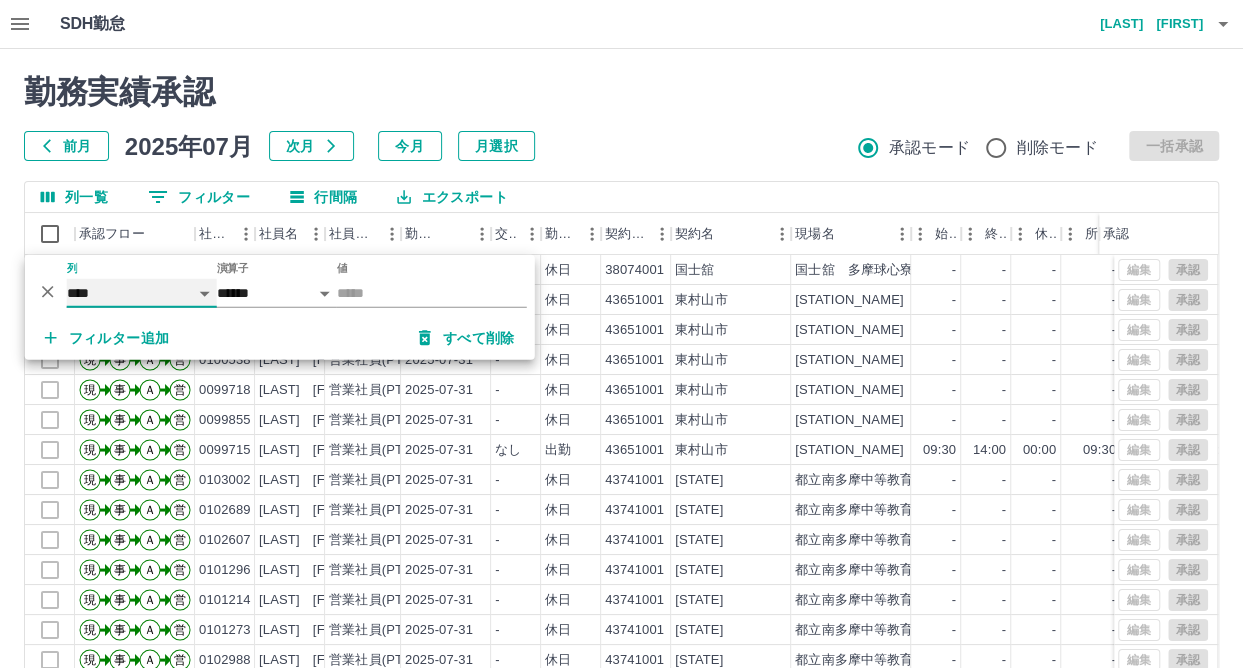click on "**** *** **** *** *** **** ***** *** *** ** ** ** **** **** **** ** ** *** **** *****" at bounding box center (142, 293) 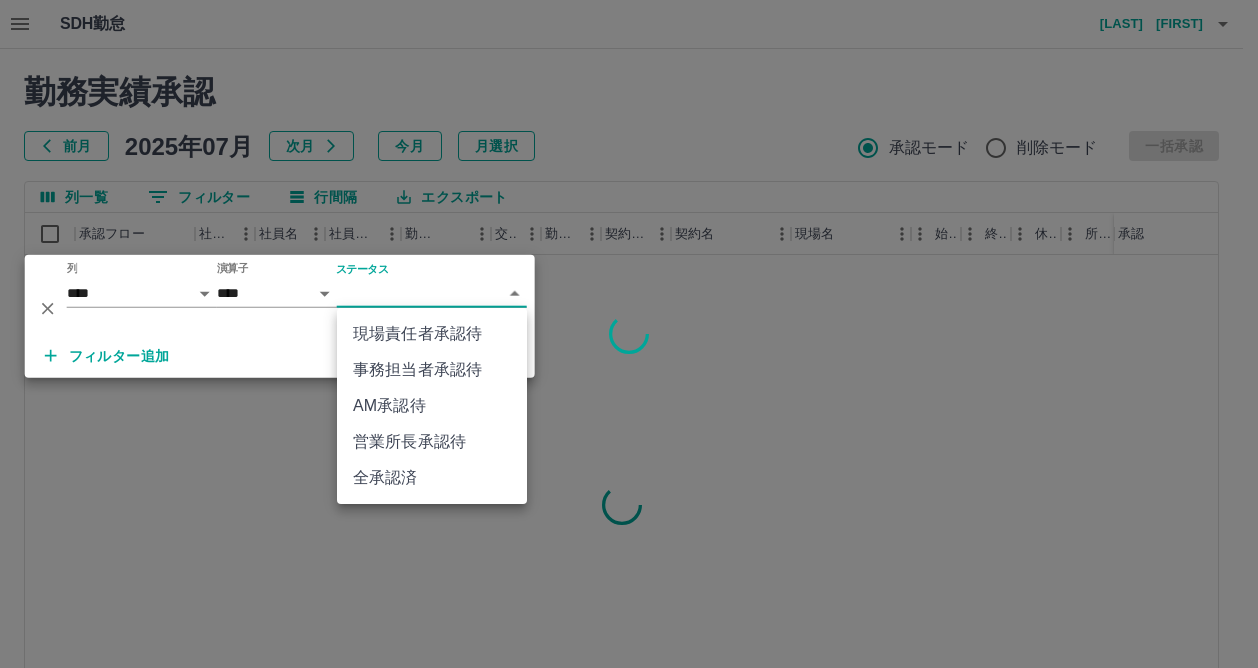 click on "SDH勤怠 嶋田　裕呉 勤務実績承認 前月 2025年07月 次月 今月 月選択 承認モード 削除モード 一括承認 列一覧 0 フィルター 行間隔 エクスポート 承認フロー 社員番号 社員名 社員区分 勤務日 交通費 勤務区分 契約コード 契約名 現場名 始業 終業 休憩 所定開始 所定終業 所定休憩 拘束 勤務 遅刻等 承認 ページあたりの行数: 20 ** 1～20 / 2887 SDH勤怠 *** ** 列 **** *** **** *** *** **** ***** *** *** ** ** ** **** **** **** ** ** *** **** ***** 演算子 **** ****** ステータス ​ ********* フィルター追加 すべて削除 現場責任者承認待 事務担当者承認待 AM承認待 営業所長承認待 全承認済" at bounding box center (629, 422) 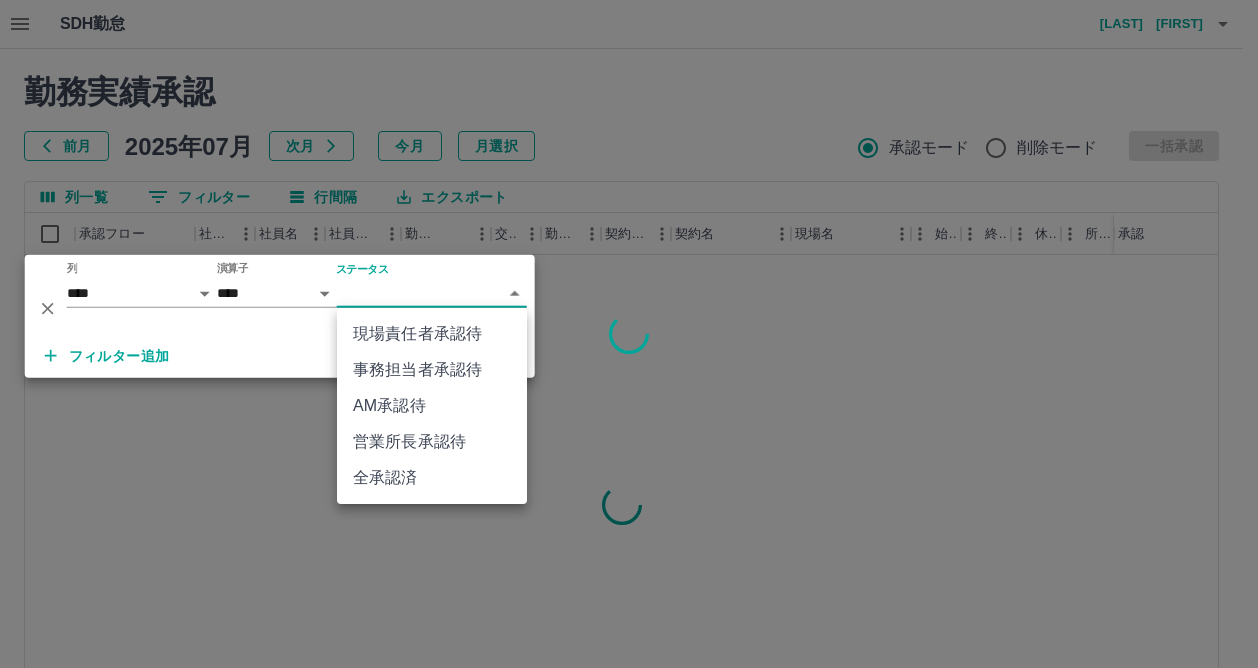 click on "AM承認待" at bounding box center (432, 406) 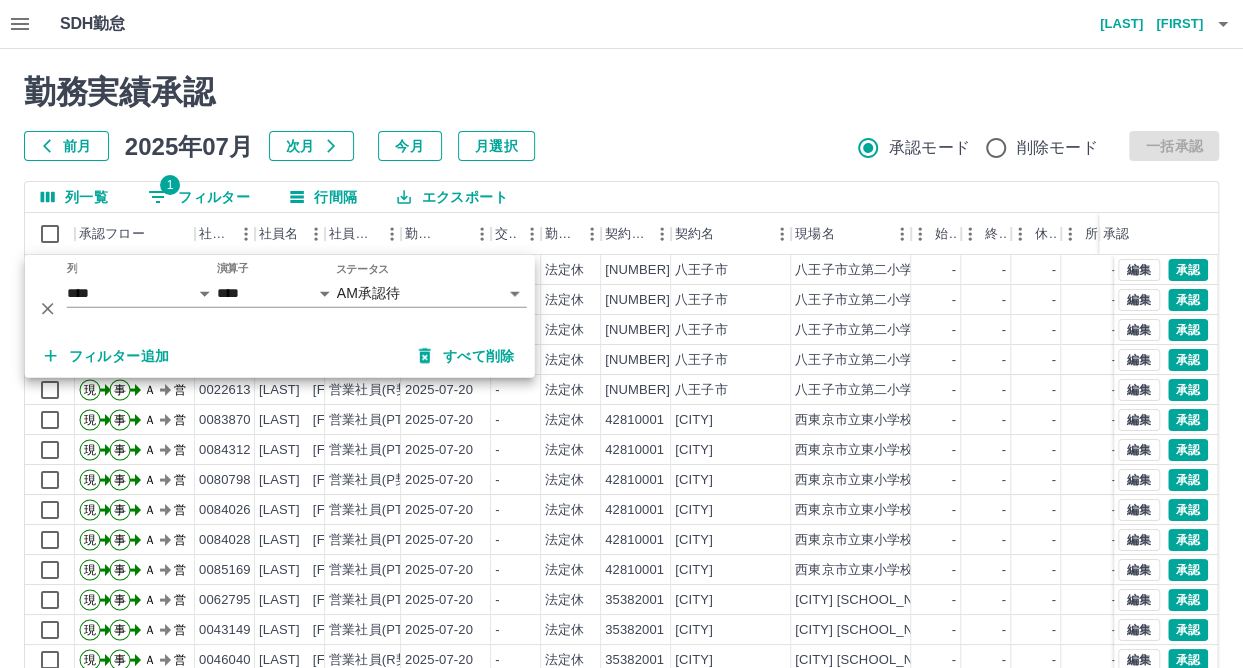 click on "前月 2025年07月 次月 今月 月選択 承認モード 削除モード 一括承認" at bounding box center (621, 146) 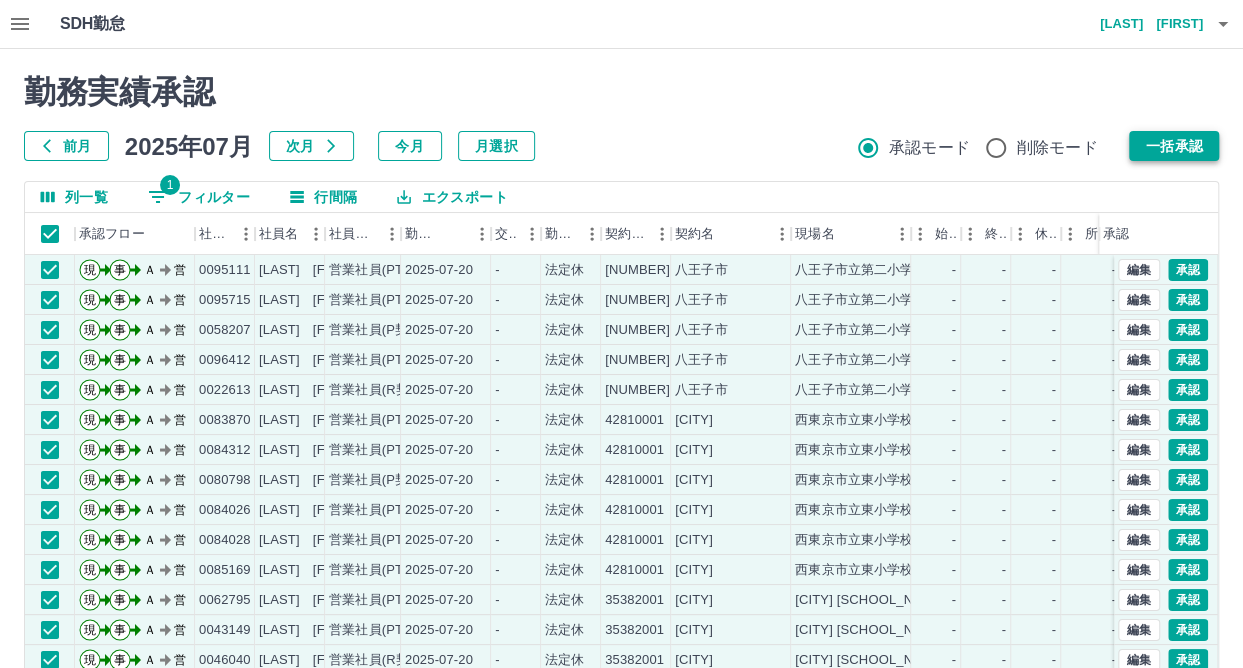 click on "一括承認" at bounding box center [1174, 146] 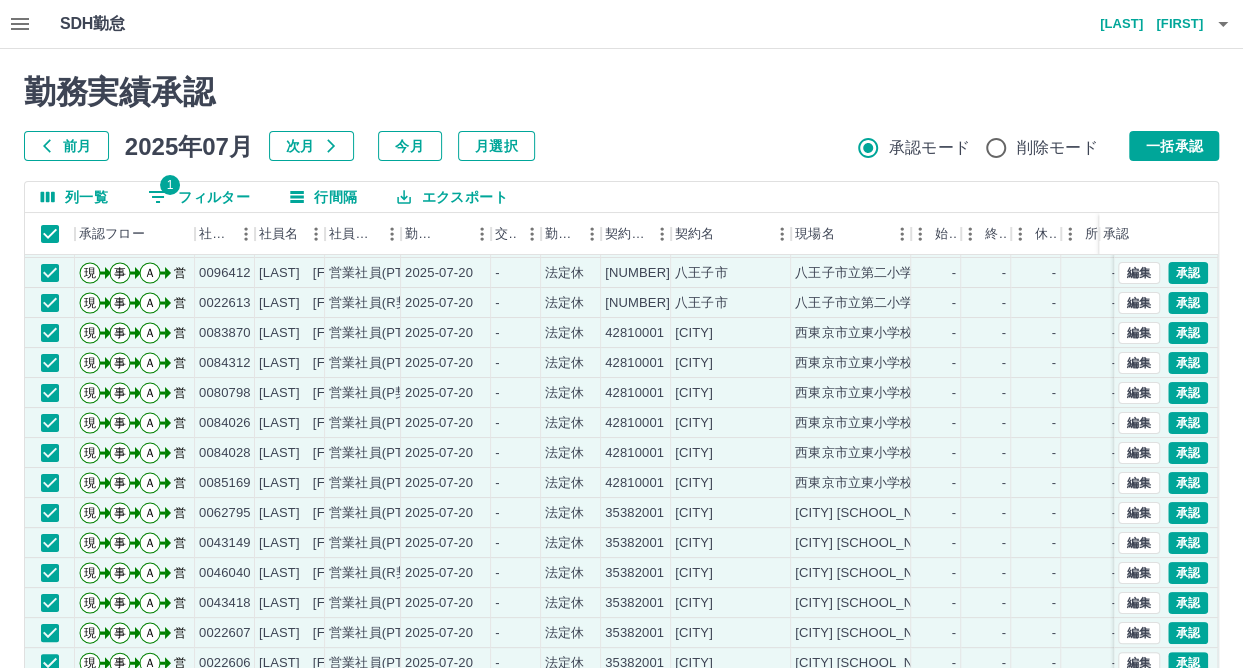 scroll, scrollTop: 101, scrollLeft: 0, axis: vertical 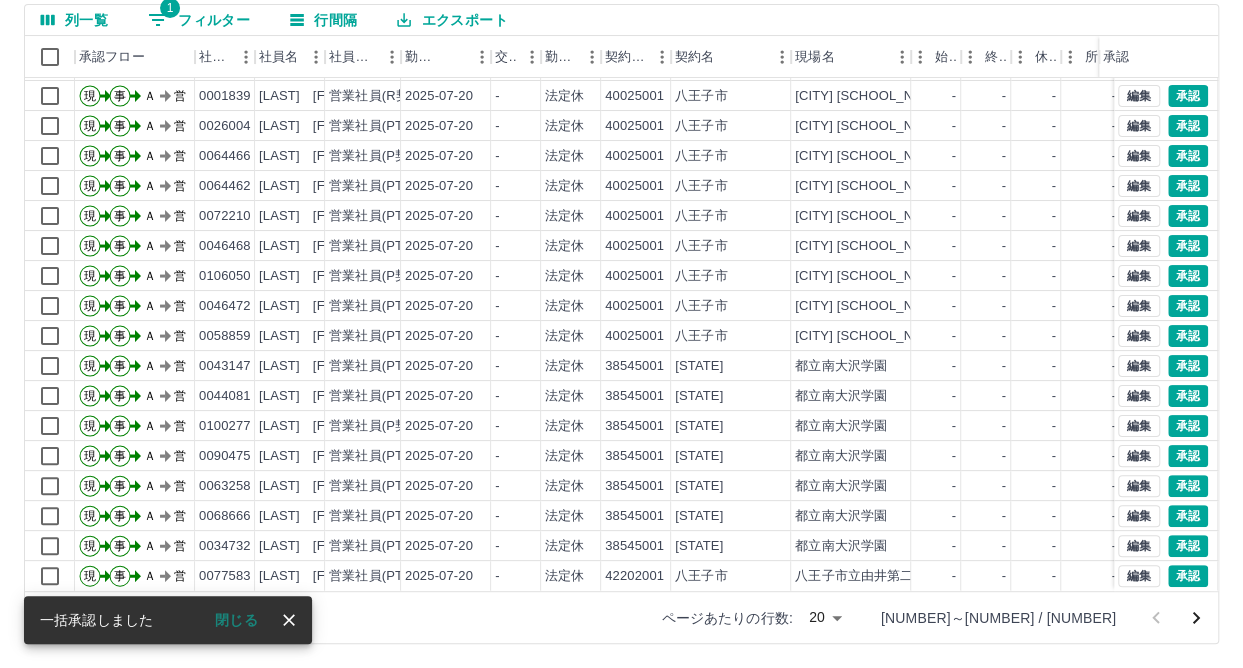 click on "SDH勤怠 嶋田　裕呉 勤務実績承認 前月 2025年07月 次月 今月 月選択 承認モード 削除モード 一括承認 列一覧 1 フィルター 行間隔 エクスポート 承認フロー 社員番号 社員名 社員区分 勤務日 交通費 勤務区分 契約コード 契約名 現場名 始業 終業 休憩 所定開始 所定終業 所定休憩 拘束 勤務 遅刻等 承認 現 事 Ａ 営 0104637 新倉　恭子 営業社員(PT契約) 2025-07-20  -  法定休 35382001 西東京市 西東京市立田無小学校 - - - - - - 00:00 00:00 00:00 現 事 Ａ 営 0069968 小泉　朋子 営業社員(PT契約) 2025-07-20  -  法定休 35382001 西東京市 西東京市立田無小学校 - - - - - - 00:00 00:00 00:00 現 事 Ａ 営 0001839 市川　敏幸 営業社員(R契約) 2025-07-20  -  法定休 40025001 八王子市 八王子市立宇津木台小学校 - - - - - - 00:00 00:00 00:00 現 事 Ａ 営 0026004 渡部　百合子 営業社員(PT契約) 2025-07-20  -  法定休 40025001 - -" at bounding box center (621, 245) 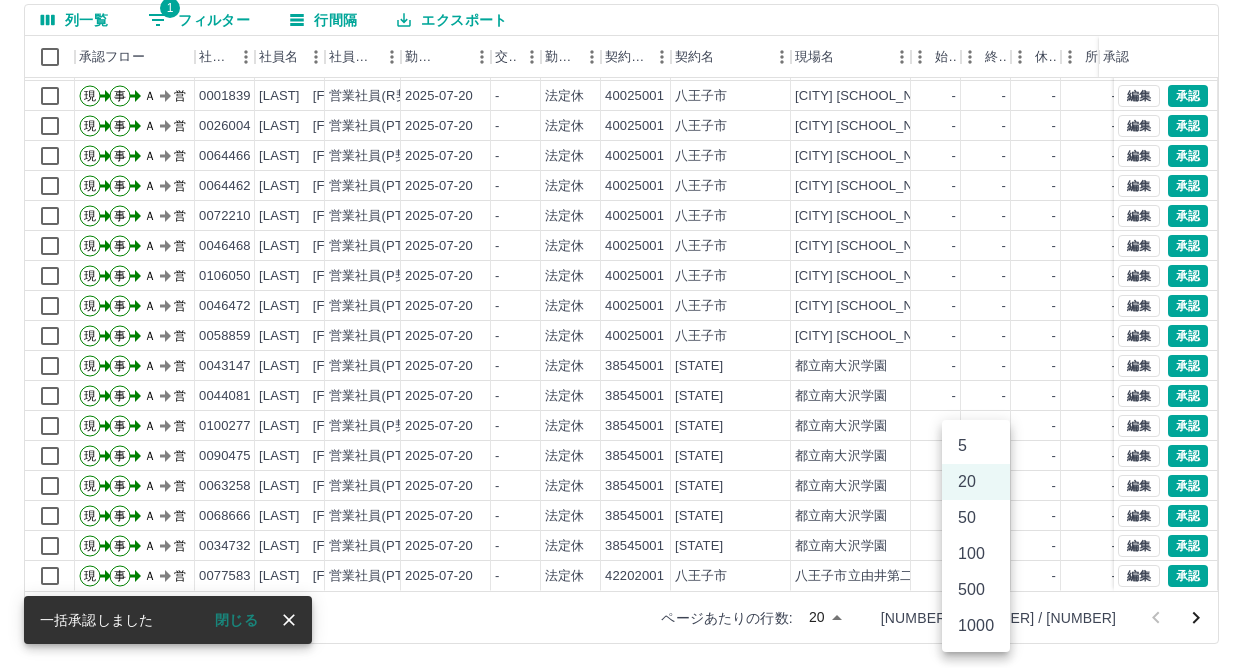 click on "500" at bounding box center [976, 590] 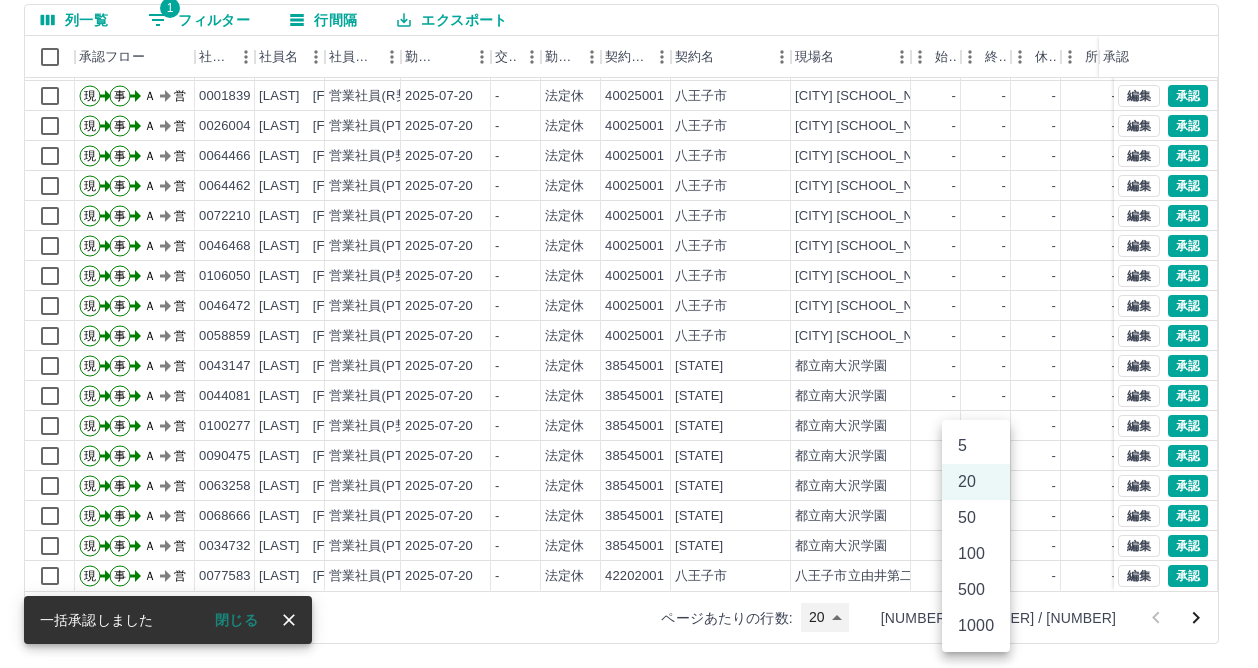 type on "***" 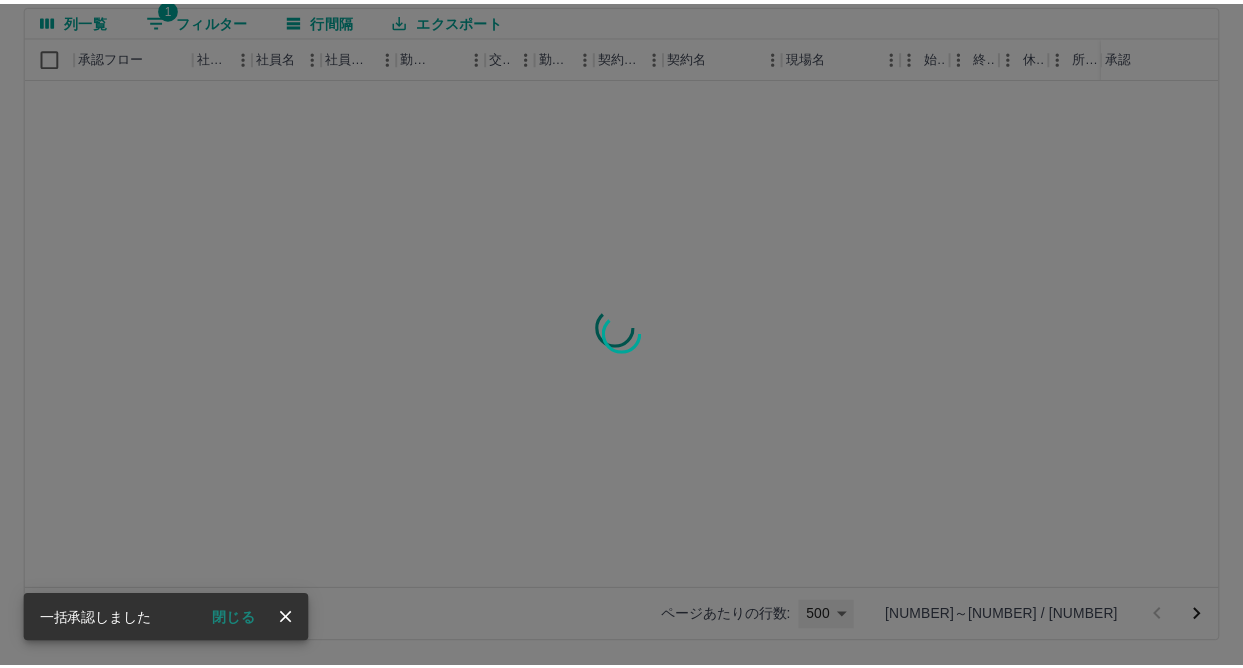 scroll, scrollTop: 0, scrollLeft: 0, axis: both 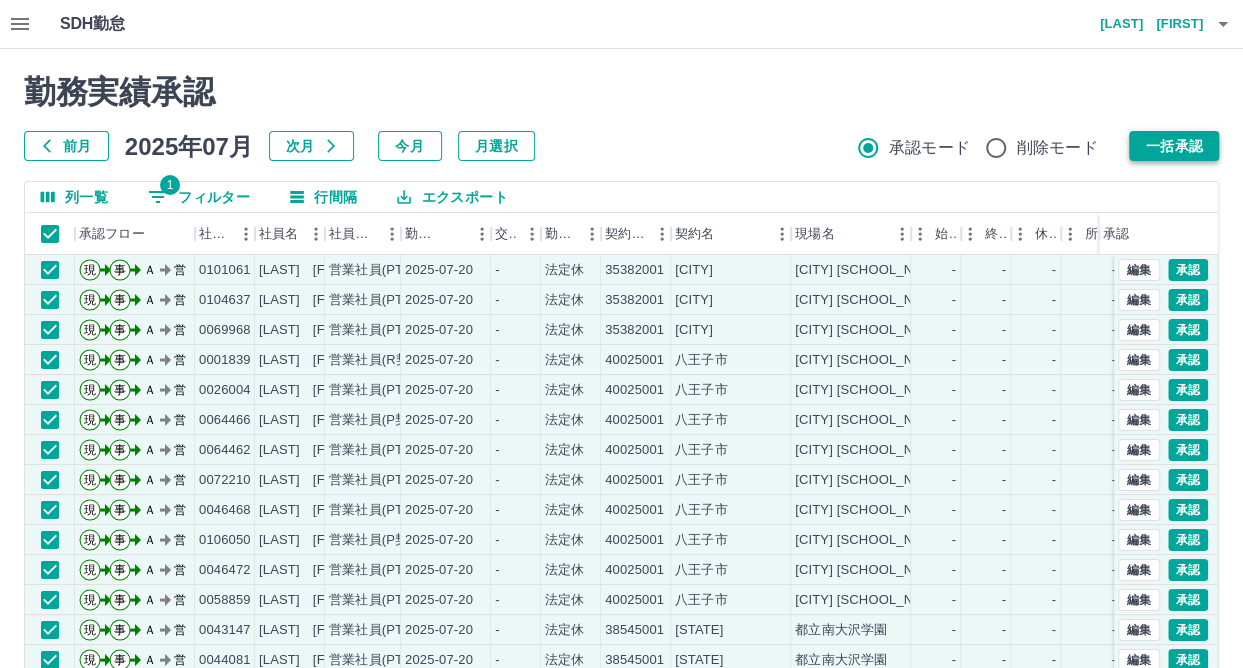 click on "一括承認" at bounding box center (1174, 146) 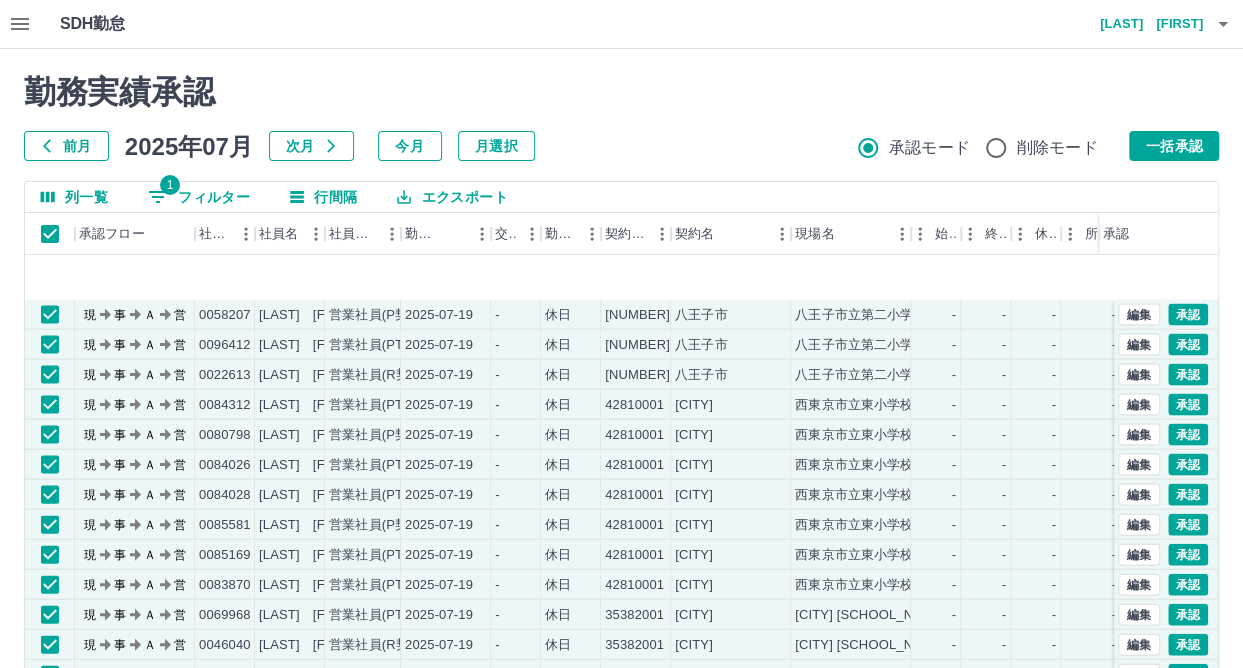 scroll, scrollTop: 2400, scrollLeft: 0, axis: vertical 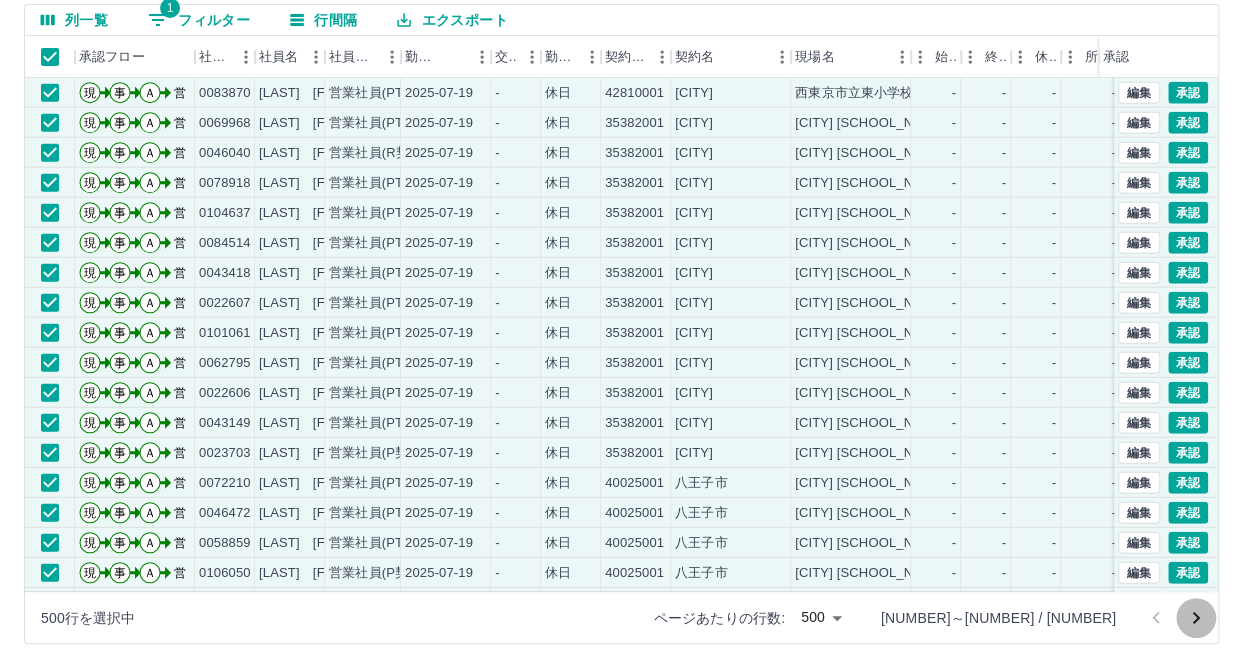 click 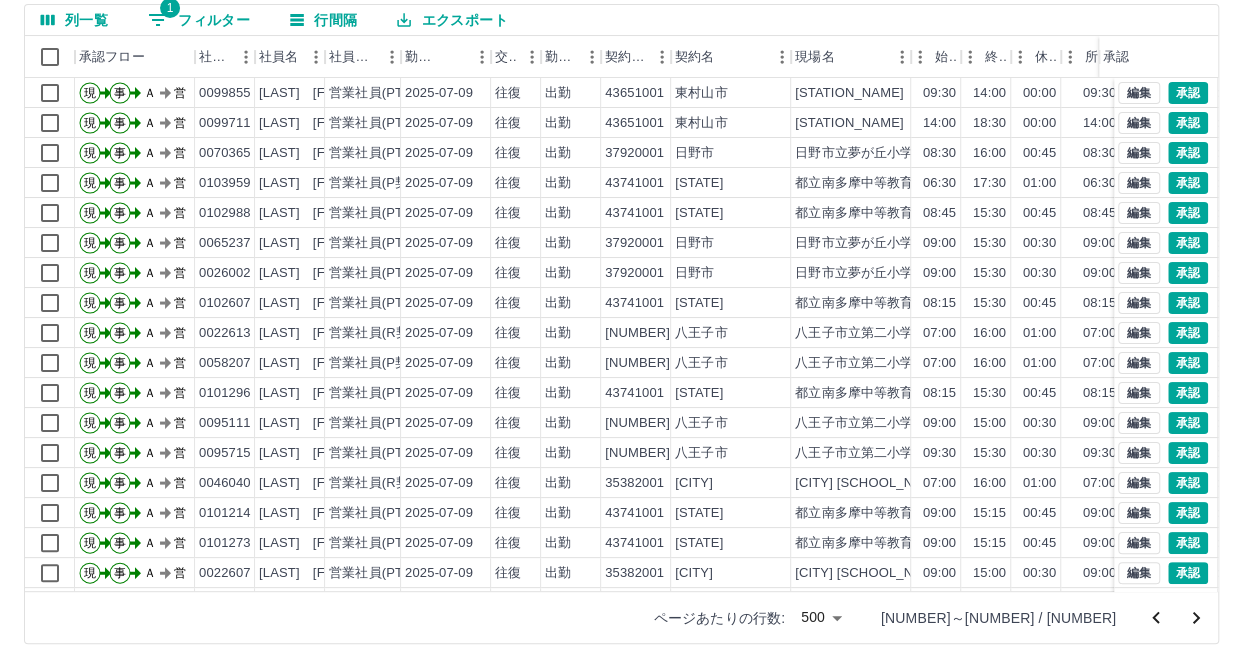 scroll, scrollTop: 0, scrollLeft: 0, axis: both 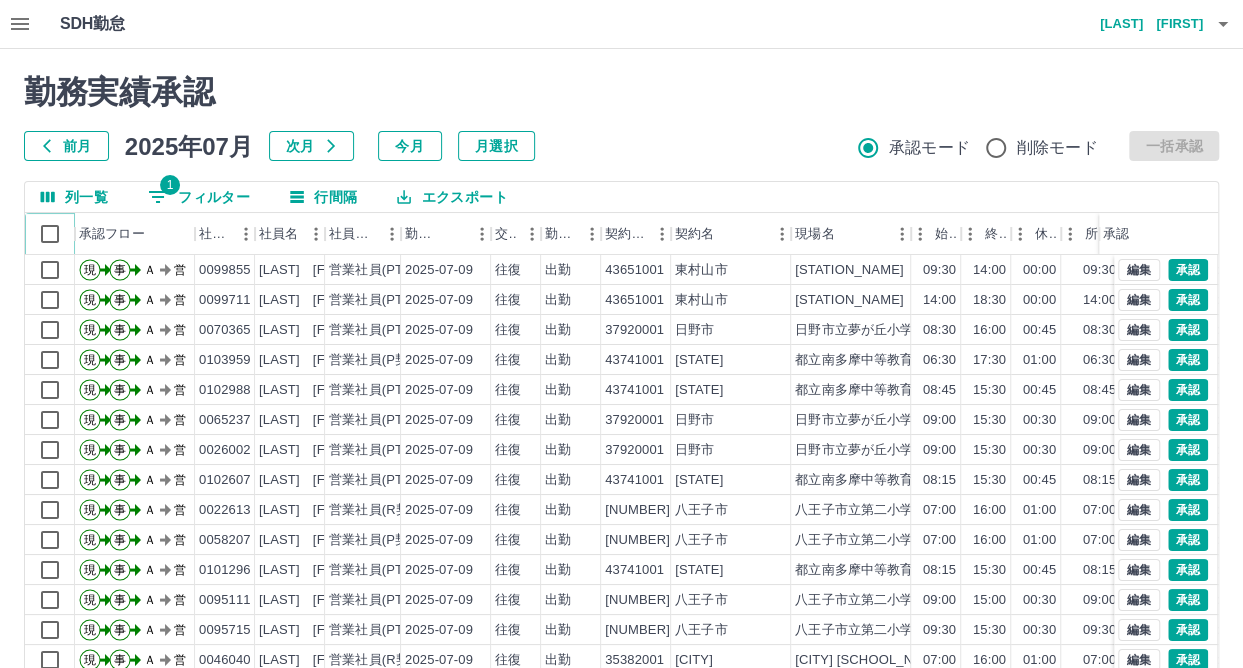click 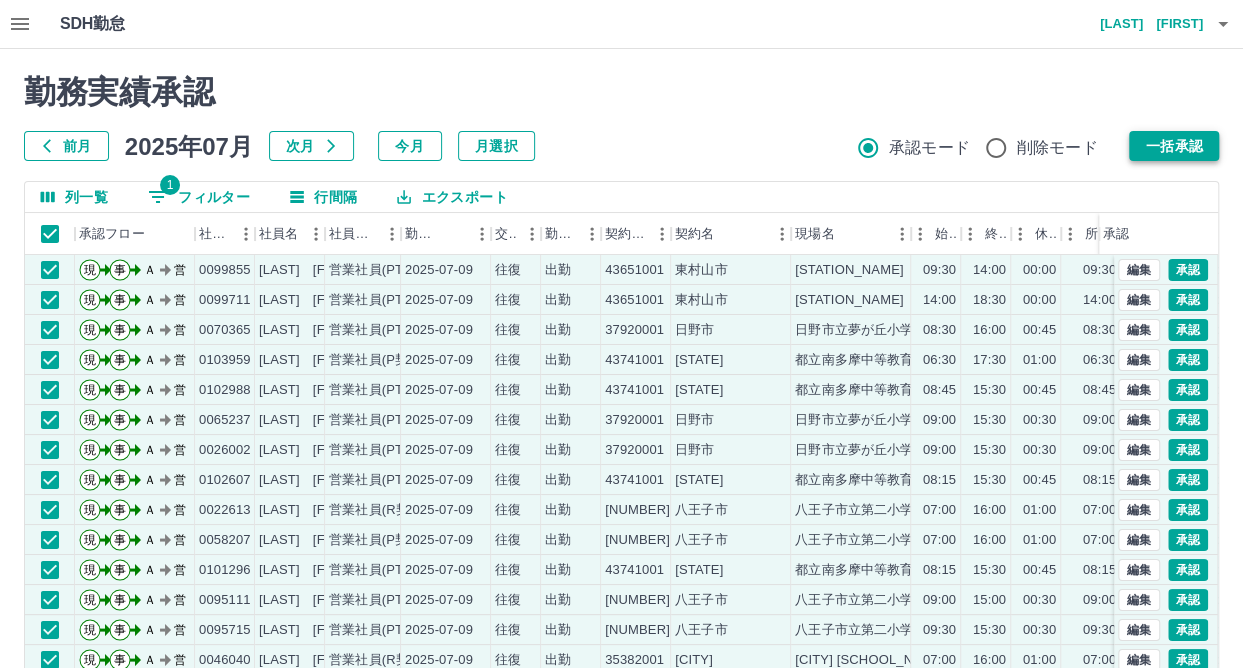 click on "一括承認" at bounding box center [1174, 146] 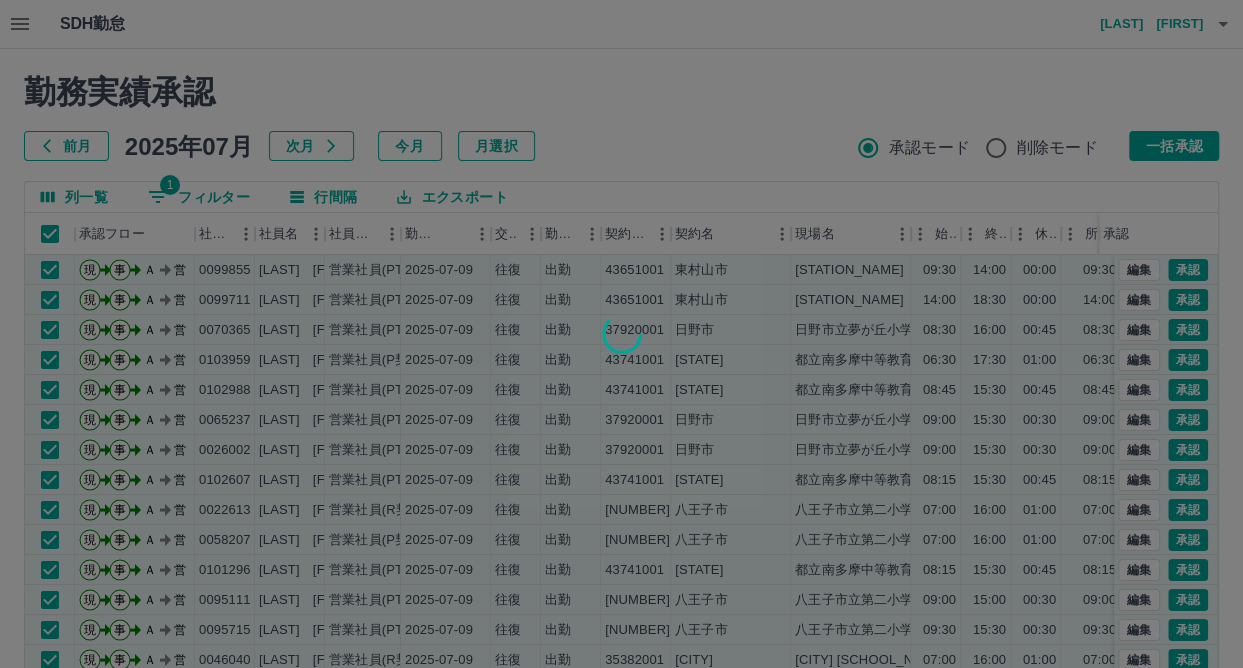 click at bounding box center (621, 334) 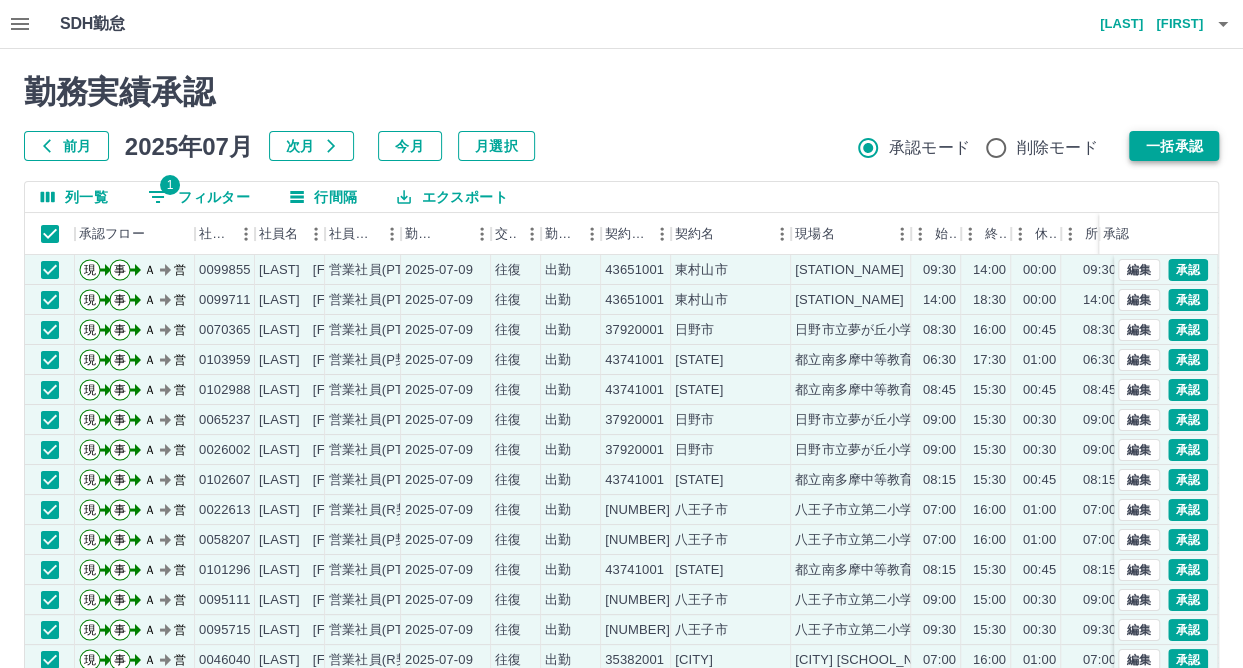 click on "一括承認" at bounding box center (1174, 146) 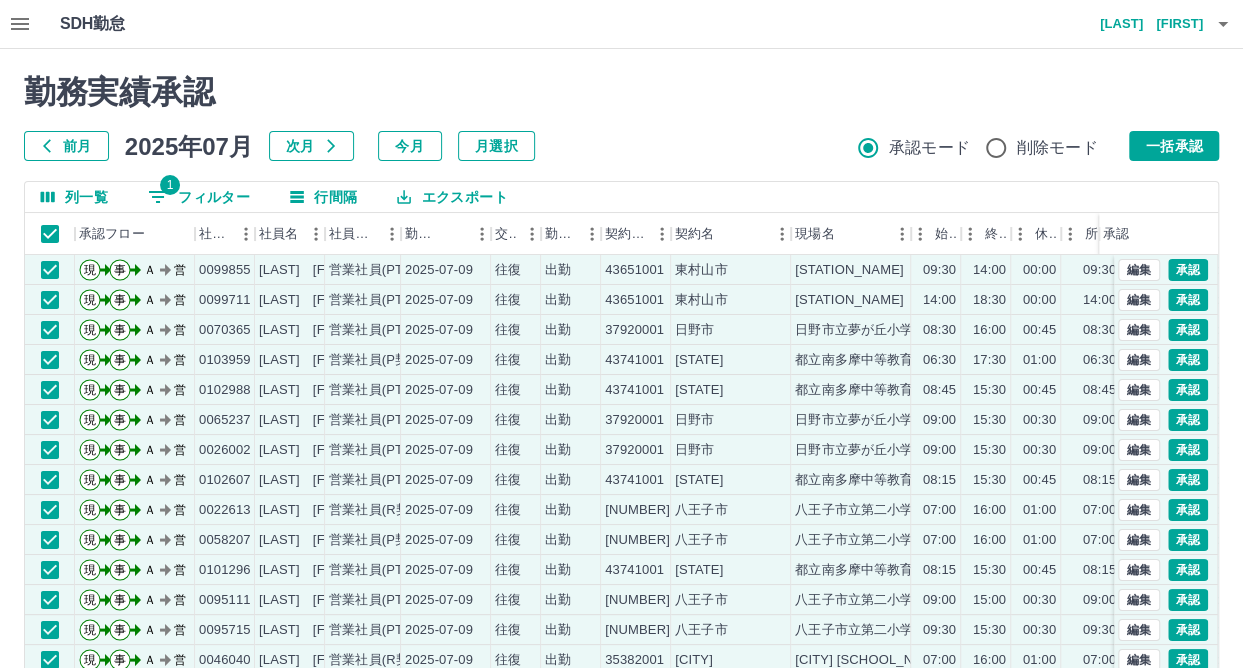click at bounding box center [621, 334] 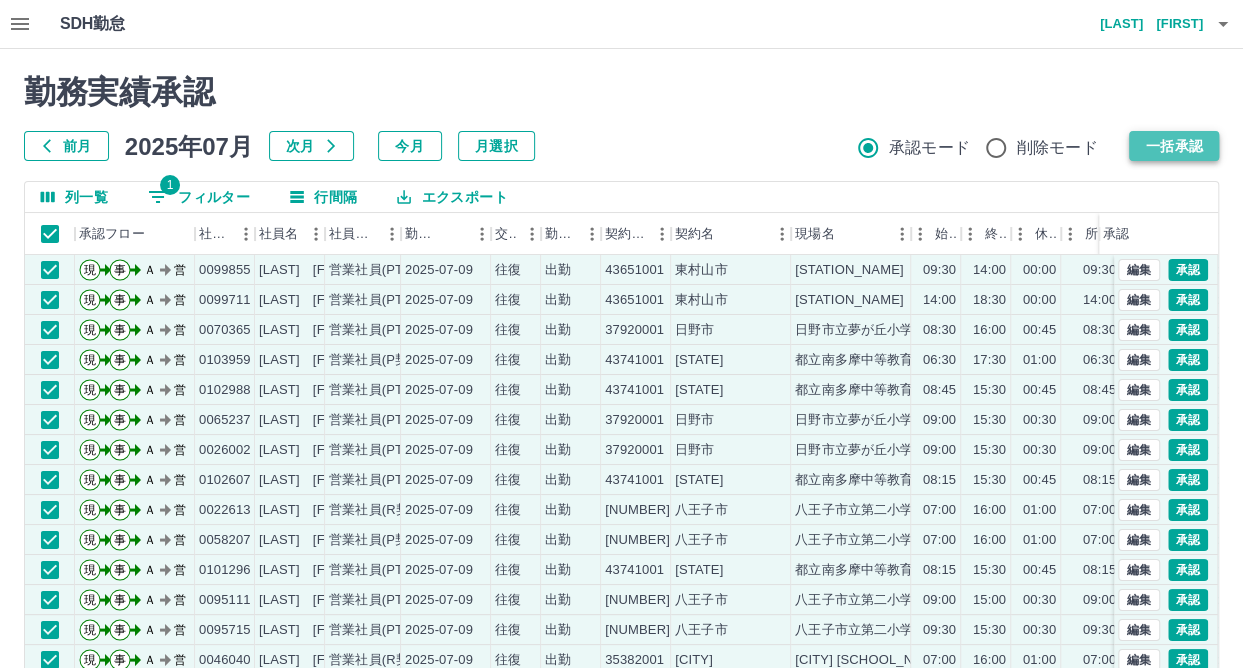 click on "一括承認" at bounding box center (1174, 146) 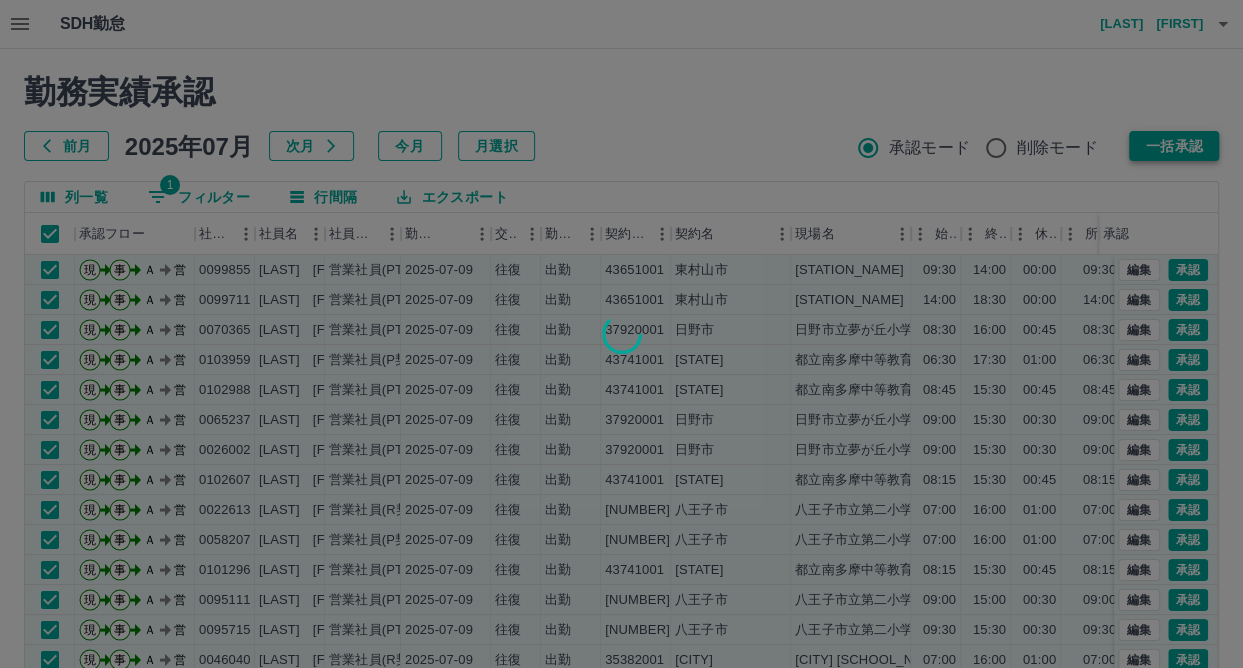 click at bounding box center (621, 334) 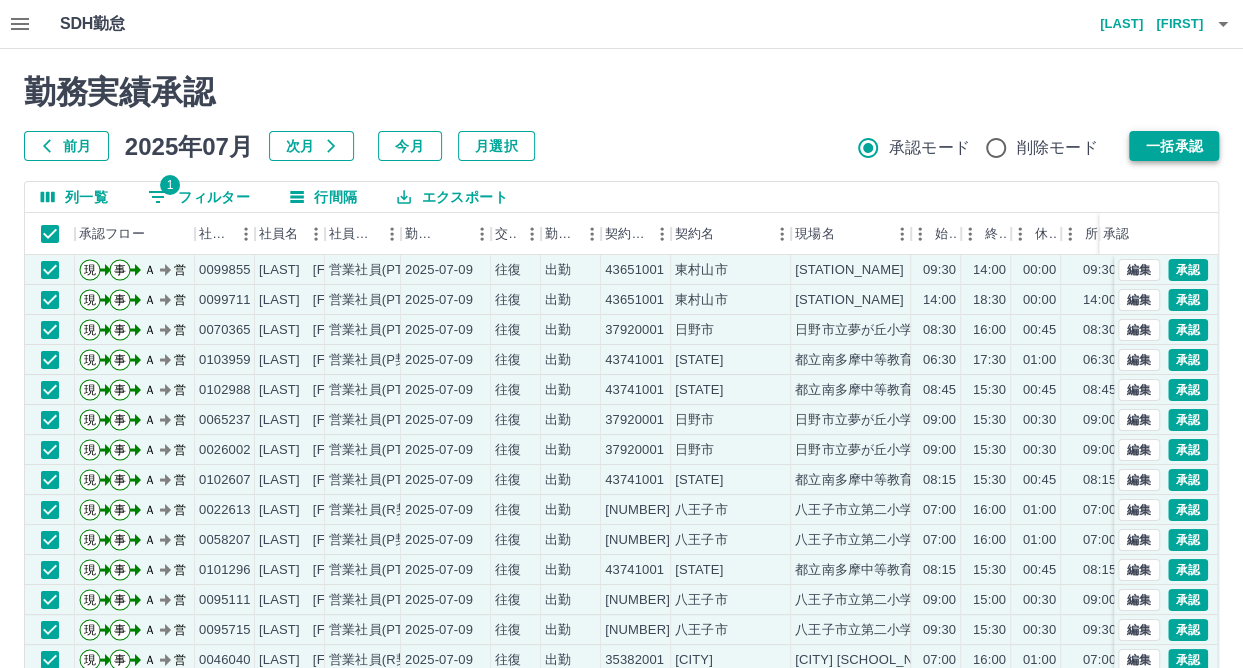 click on "ネットワークに接続できません( Failed to fetch )" at bounding box center [621, 334] 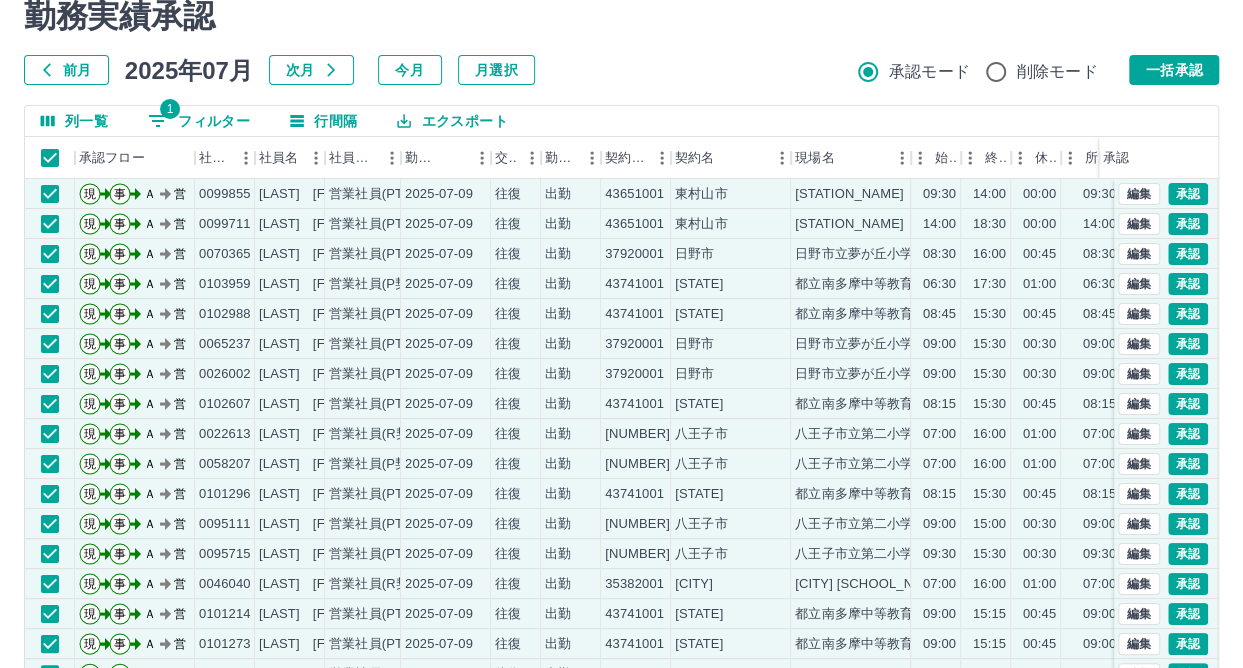 scroll, scrollTop: 0, scrollLeft: 0, axis: both 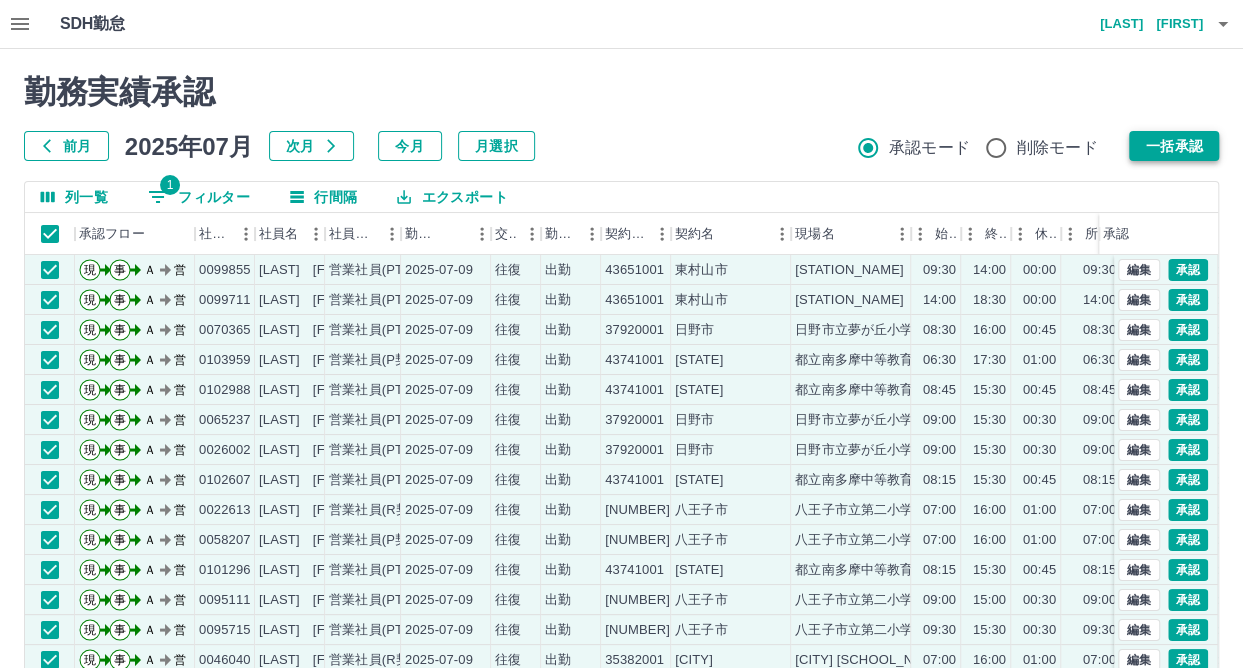 click on "一括承認" at bounding box center [1174, 146] 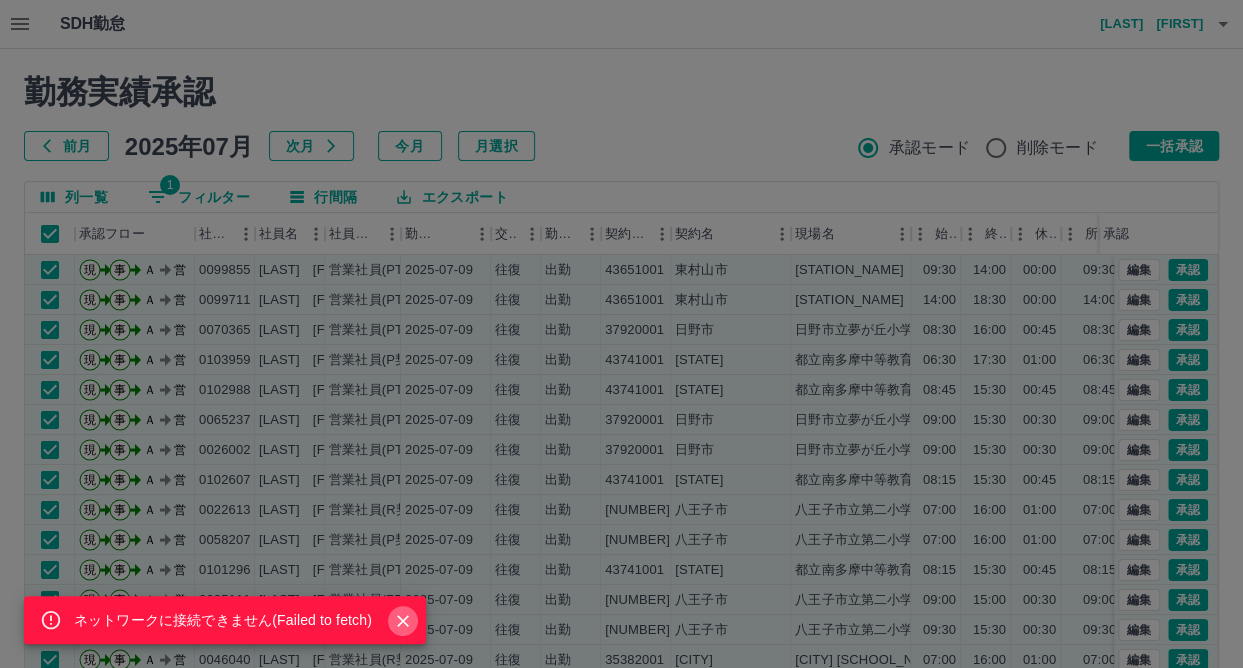 click 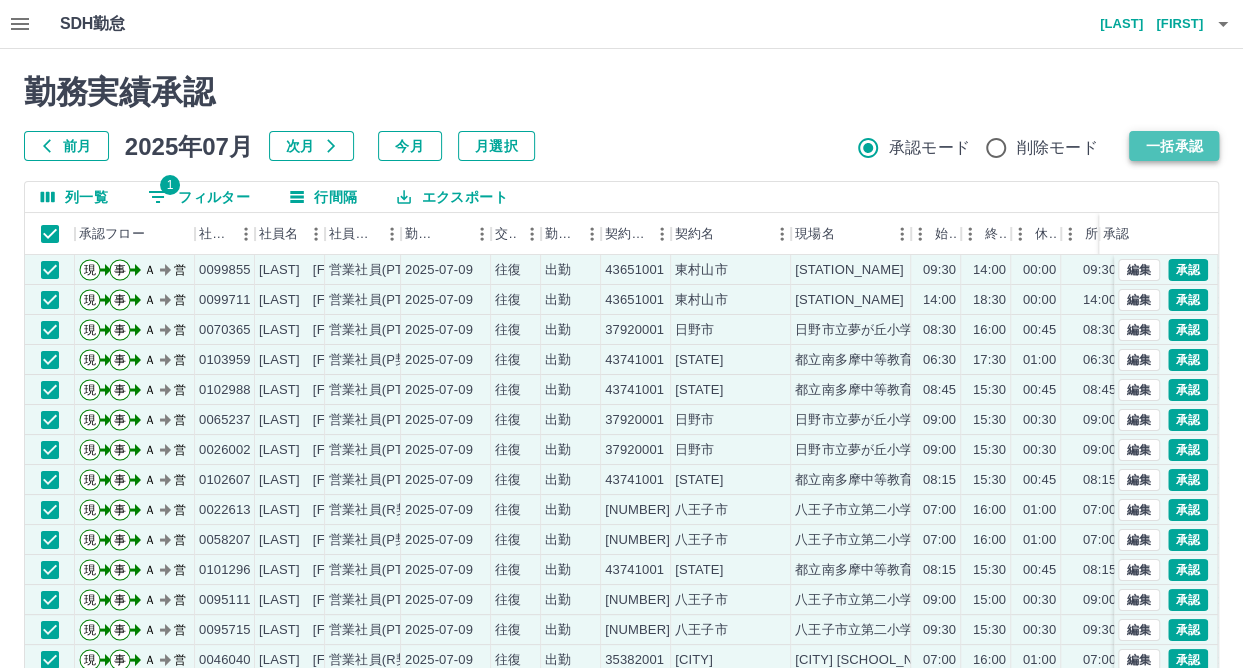 click on "一括承認" at bounding box center [1174, 146] 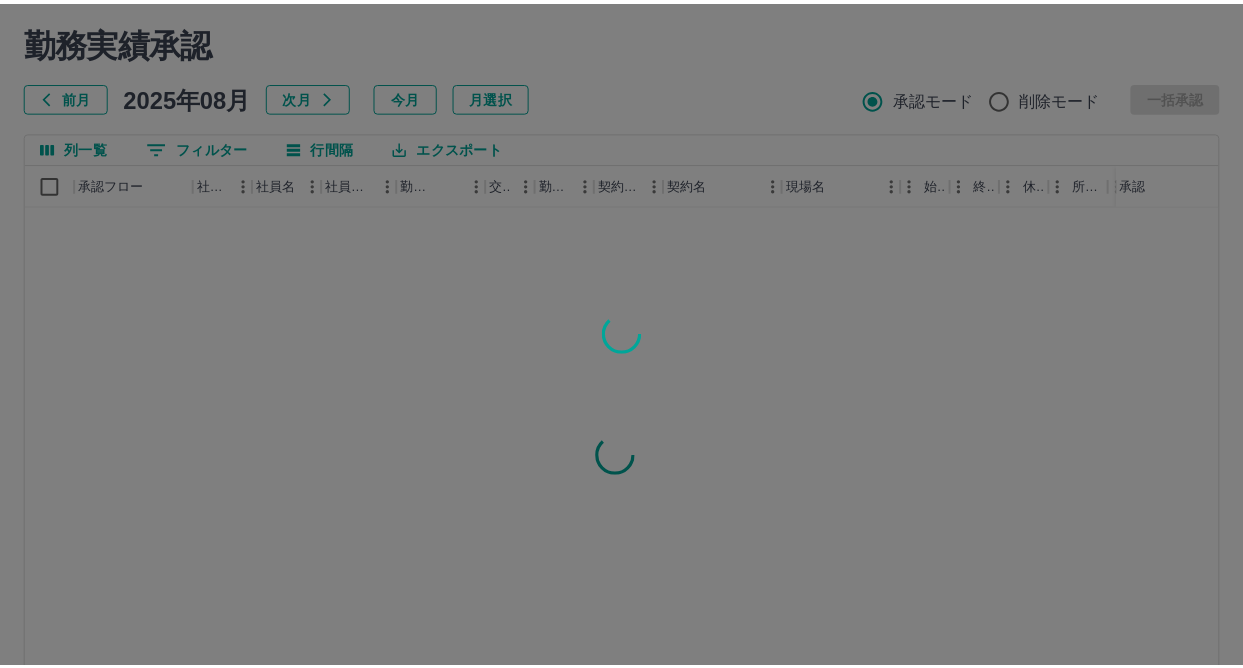 scroll, scrollTop: 0, scrollLeft: 0, axis: both 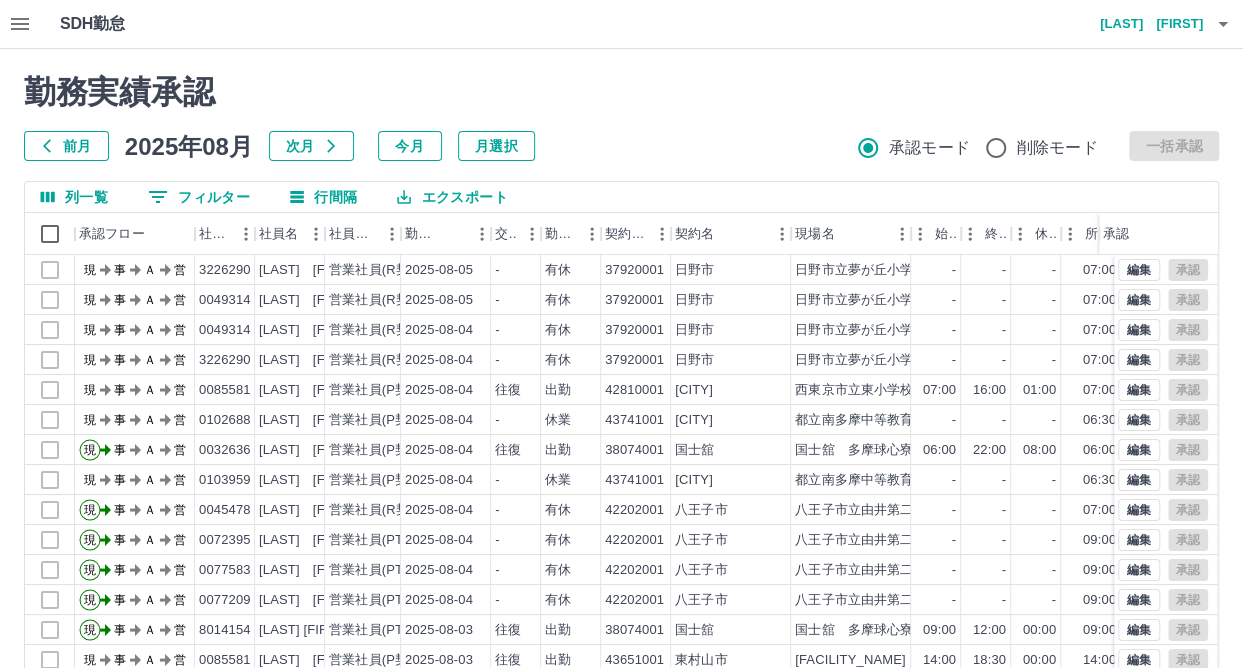 click on "前月" at bounding box center (66, 146) 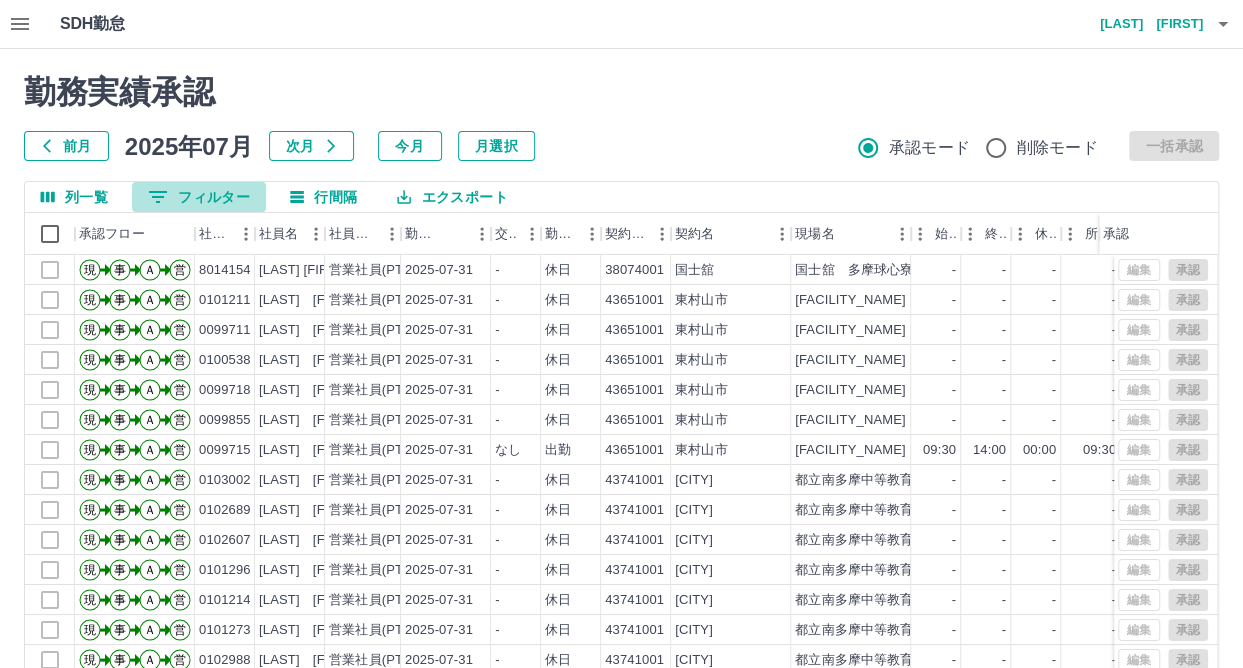 click on "0 フィルター" at bounding box center [199, 197] 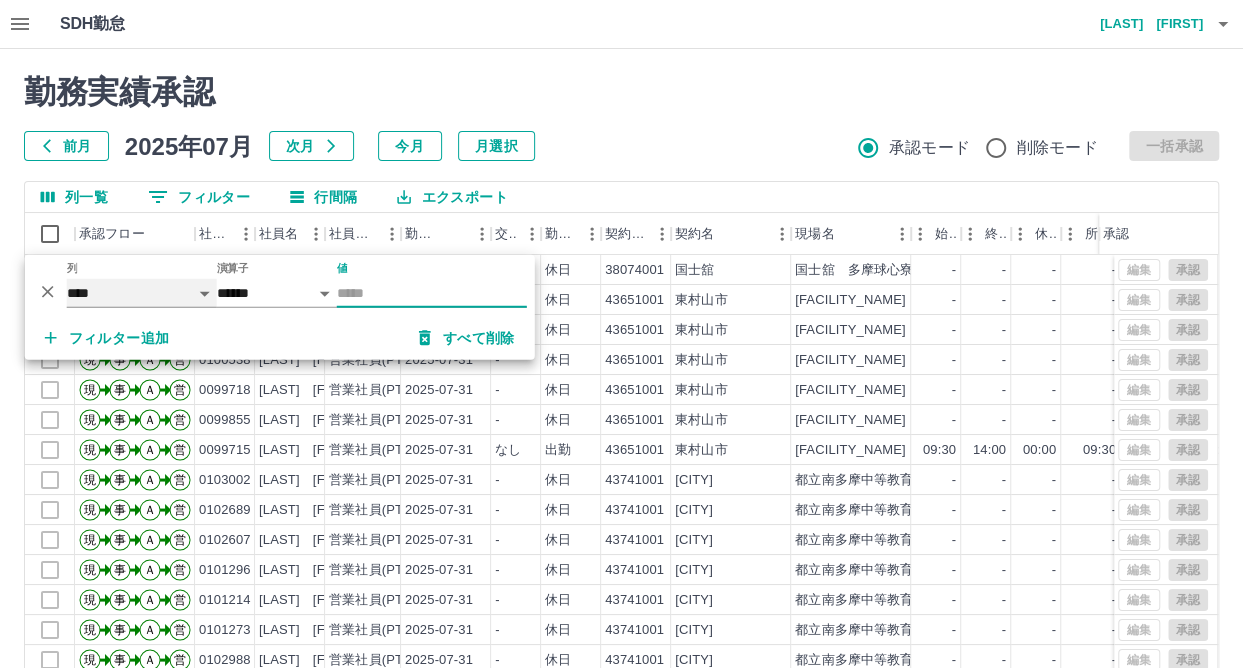 click on "**** *** **** *** *** **** ***** *** *** ** ** ** **** **** **** ** ** *** **** *****" at bounding box center [142, 293] 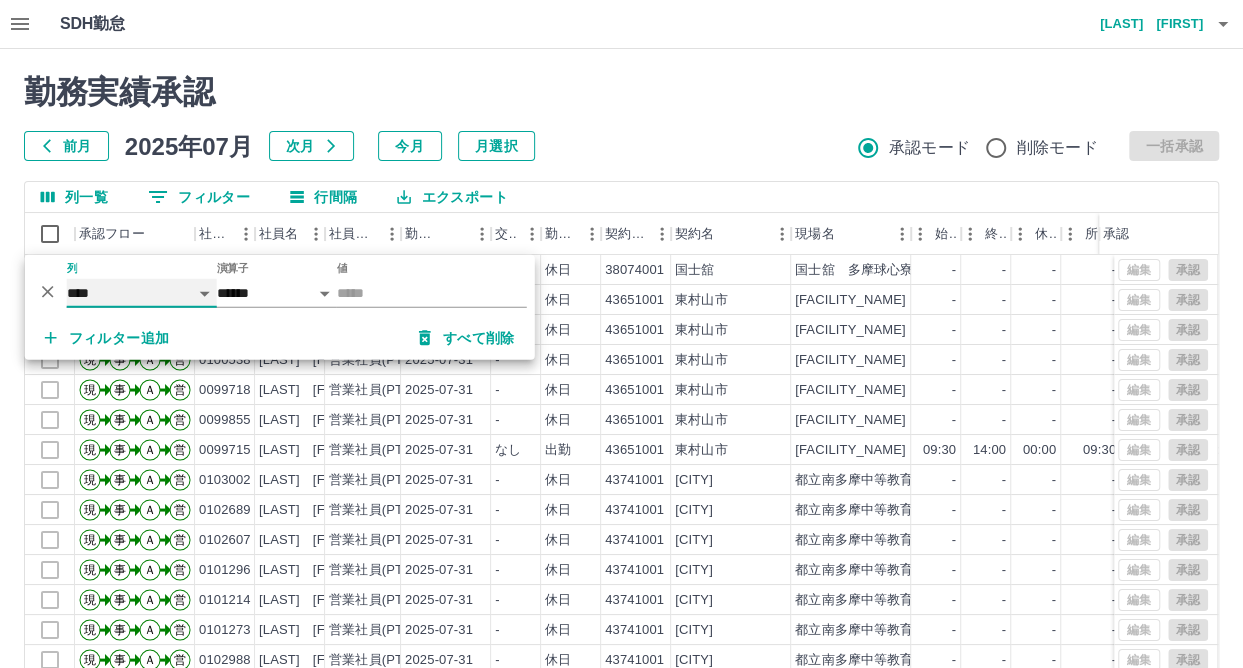 click on "**** *** **** *** *** **** ***** *** *** ** ** ** **** **** **** ** ** *** **** *****" at bounding box center (142, 293) 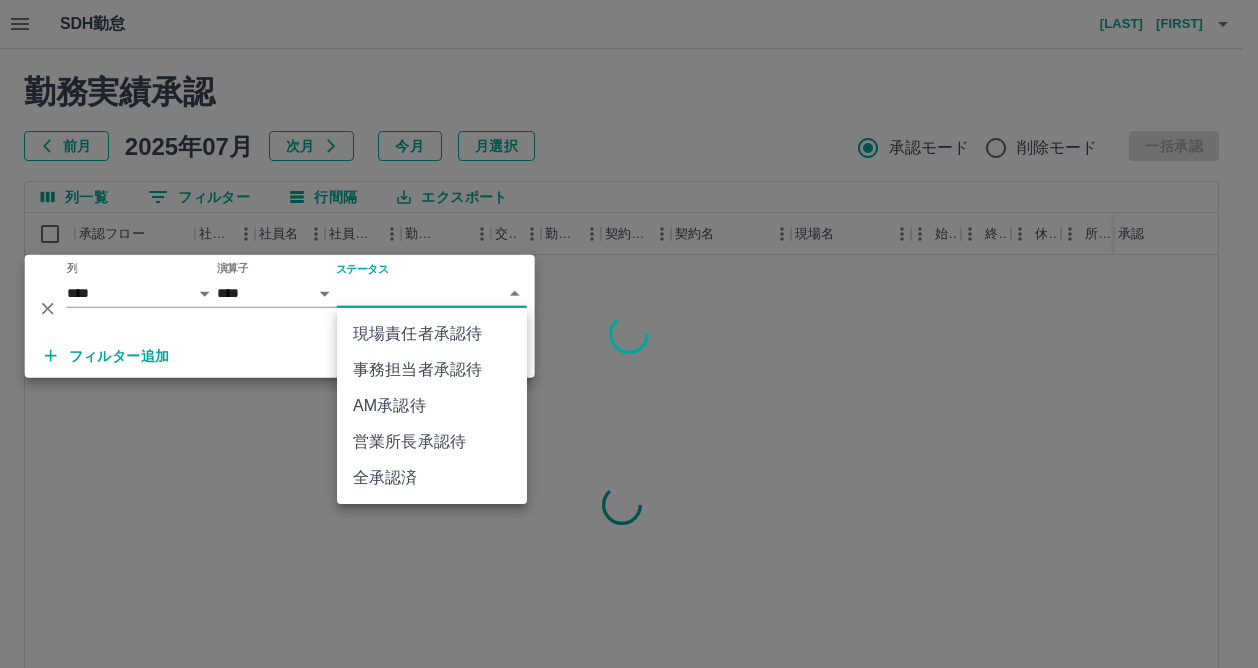 click on "SDH勤怠 嶋田　裕呉 勤務実績承認 前月 2025年07月 次月 今月 月選択 承認モード 削除モード 一括承認 列一覧 0 フィルター 行間隔 エクスポート 承認フロー 社員番号 社員名 社員区分 勤務日 交通費 勤務区分 契約コード 契約名 現場名 始業 終業 休憩 所定開始 所定終業 所定休憩 拘束 勤務 遅刻等 承認 ページあたりの行数: 20 ** 1～20 / 2887 SDH勤怠 *** ** 列 **** *** **** *** *** **** ***** *** *** ** ** ** **** **** **** ** ** *** **** ***** 演算子 **** ****** ステータス ​ ********* フィルター追加 すべて削除 現場責任者承認待 事務担当者承認待 AM承認待 営業所長承認待 全承認済" at bounding box center (629, 422) 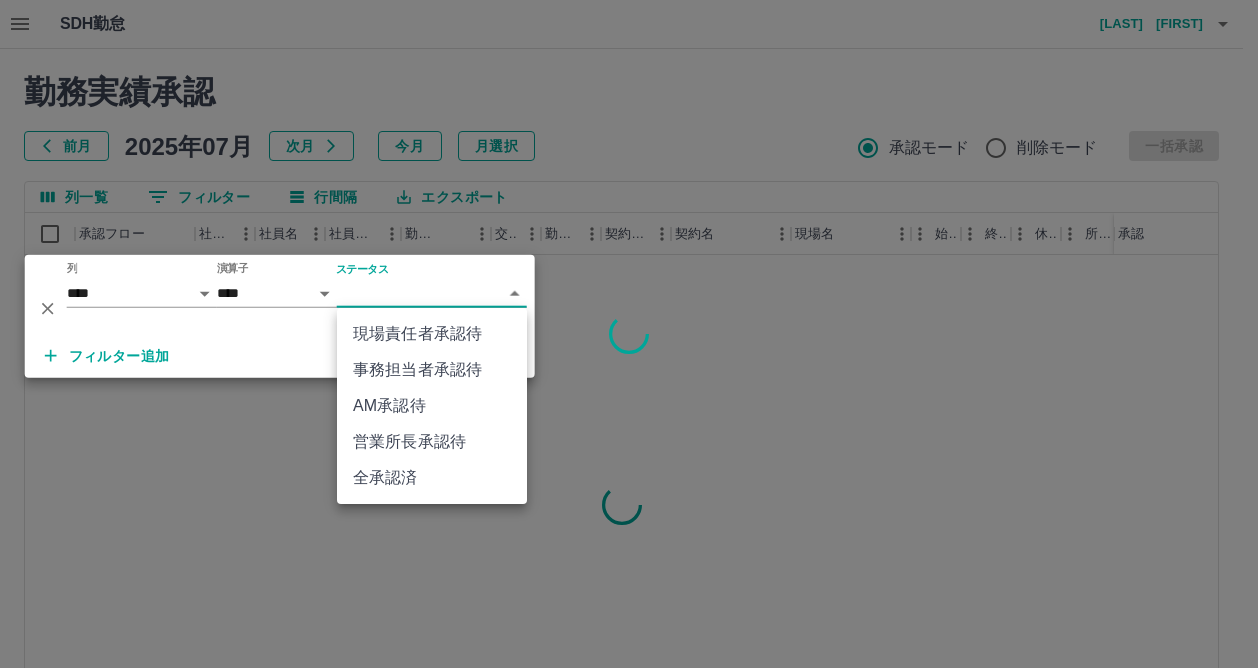 click on "AM承認待" at bounding box center [432, 406] 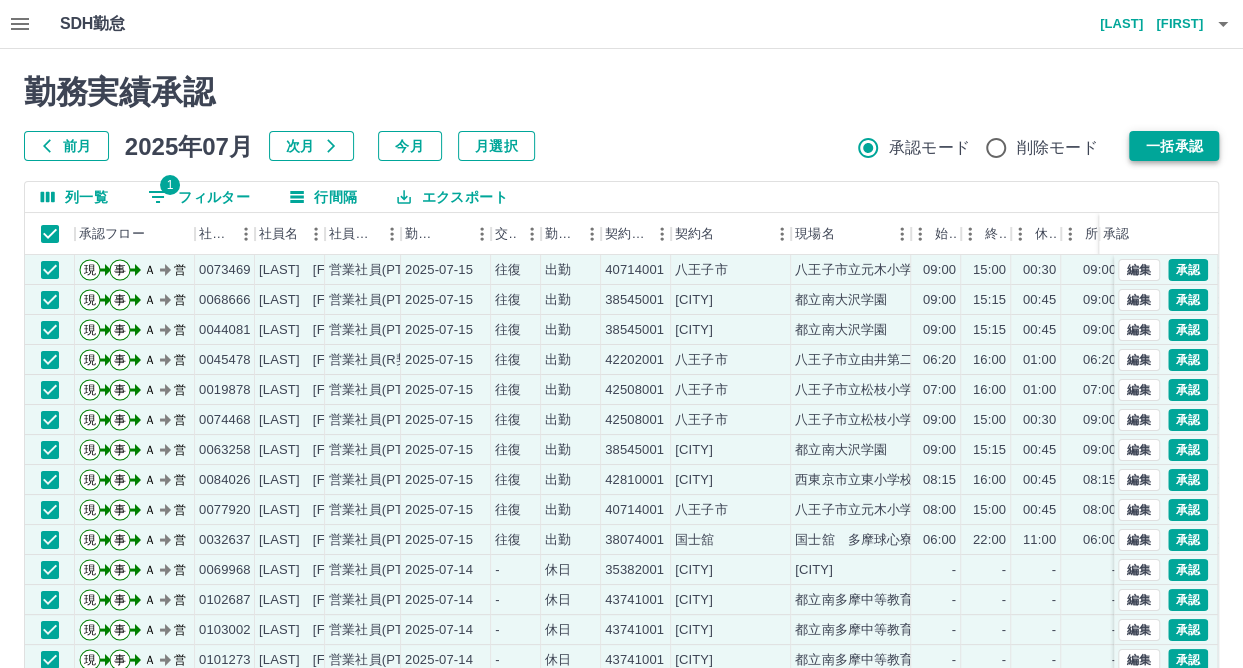 click on "一括承認" at bounding box center (1174, 146) 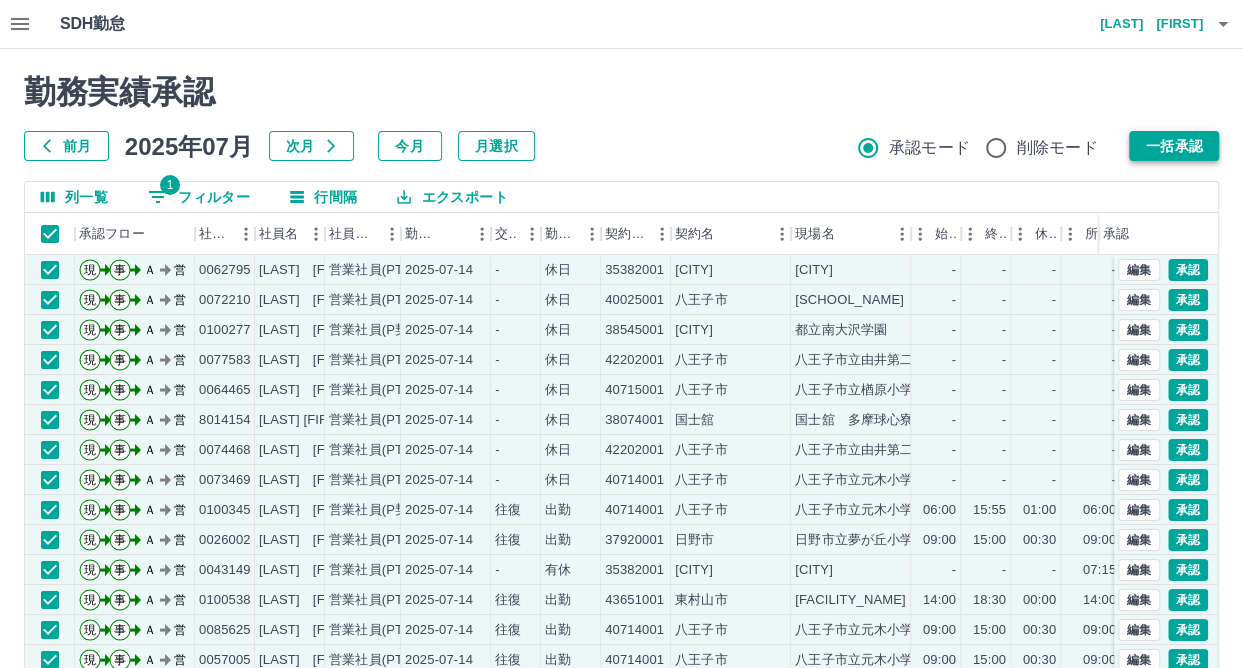 click on "一括承認" at bounding box center (1174, 146) 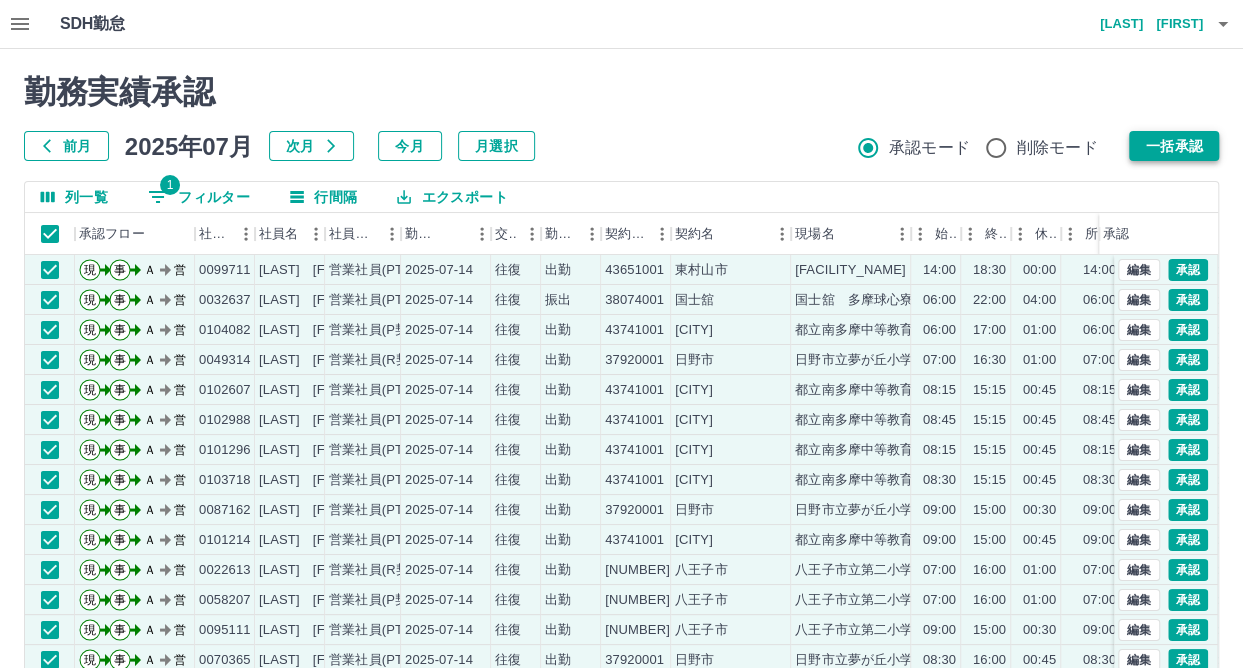click on "一括承認" at bounding box center [1174, 146] 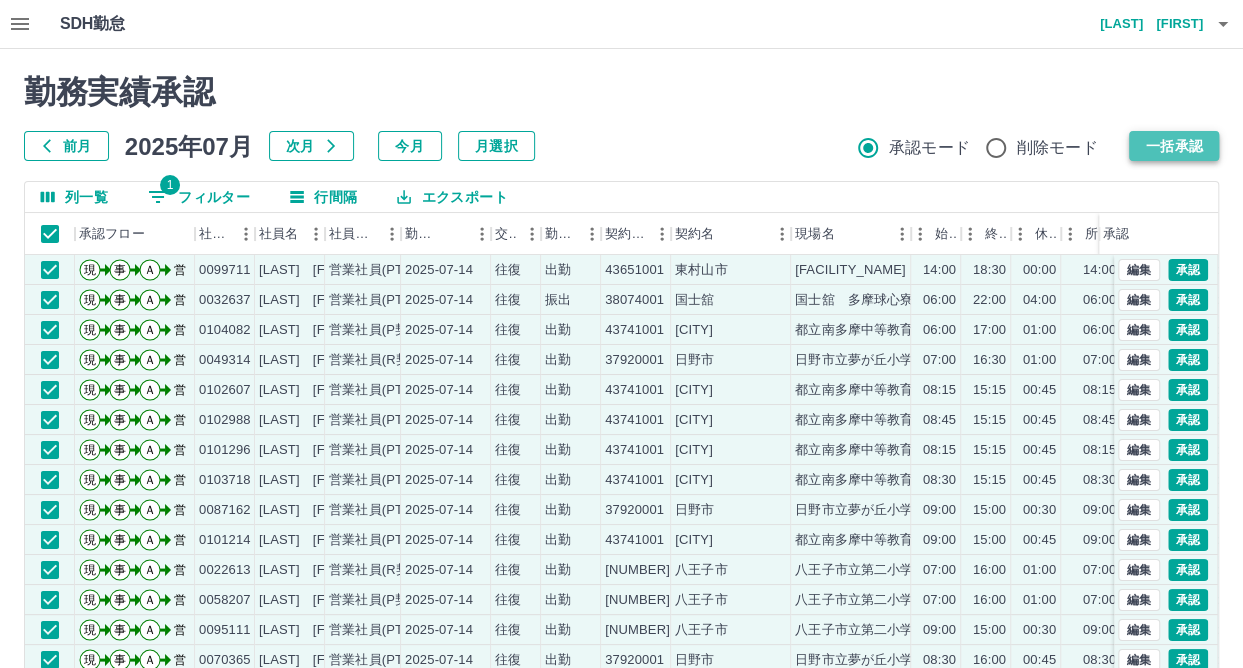 click on "一括承認" at bounding box center [1174, 146] 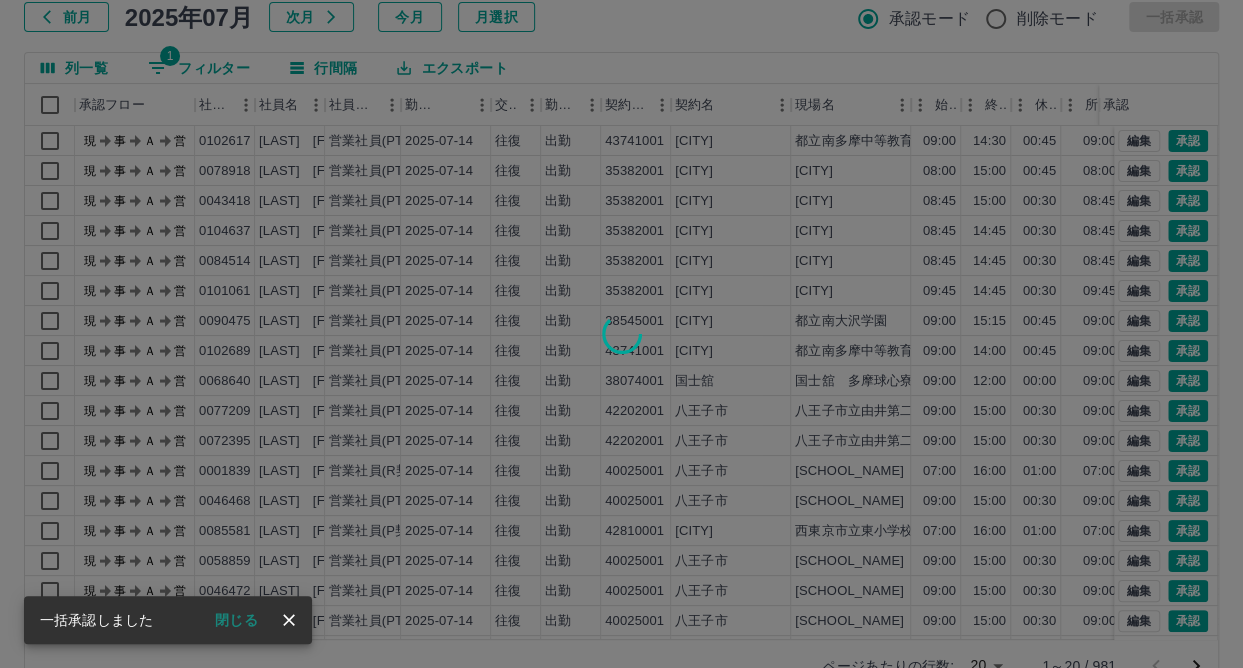 scroll, scrollTop: 177, scrollLeft: 0, axis: vertical 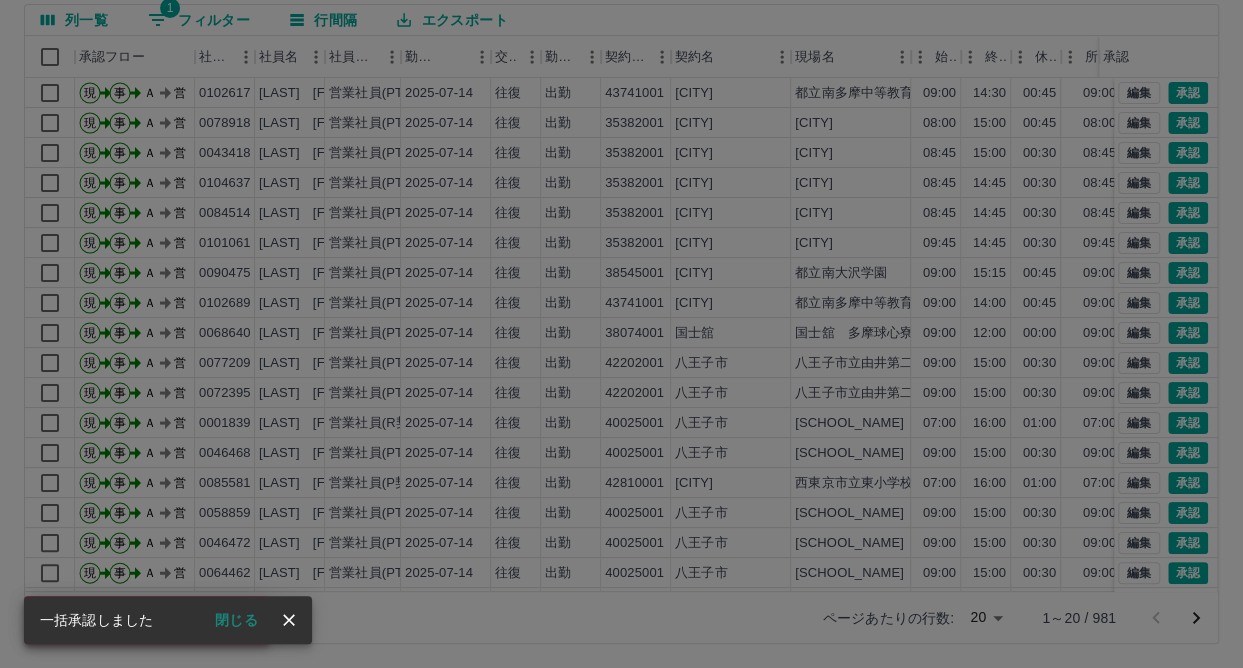click on "承認権限がありません" at bounding box center [621, 334] 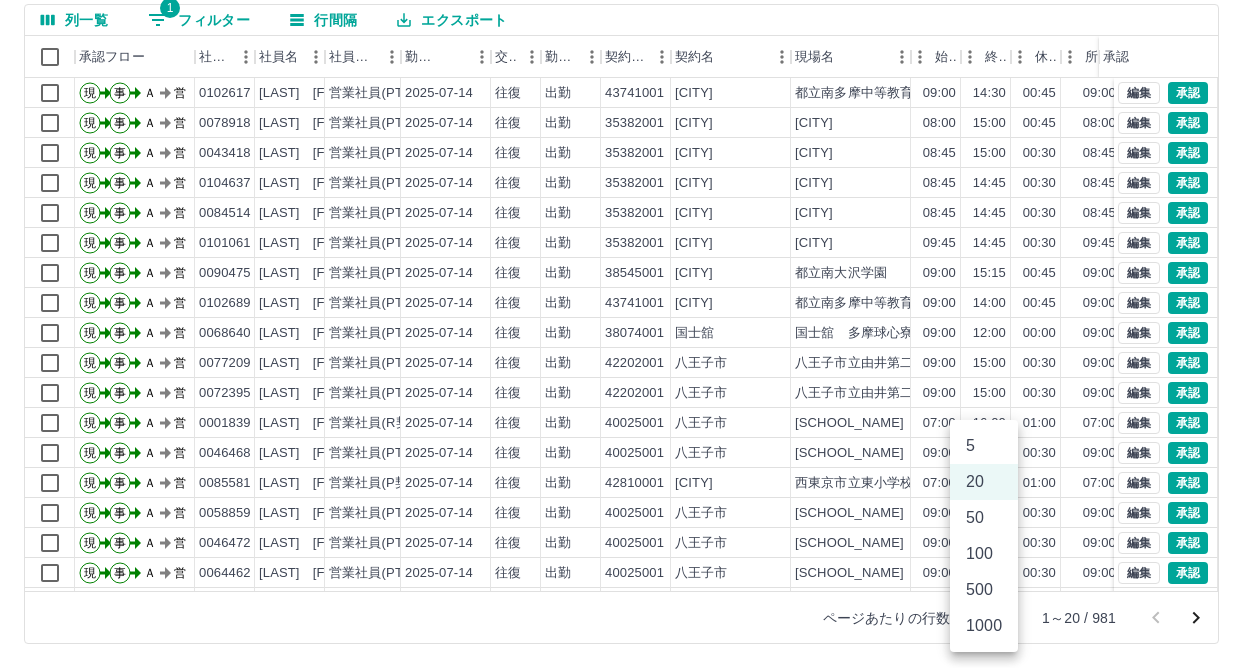 click on "SDH勤怠 嶋田　裕呉 承認権限がありません 勤務実績承認 前月 2025年07月 次月 今月 月選択 承認モード 削除モード 一括承認 列一覧 1 フィルター 行間隔 エクスポート 承認フロー 社員番号 社員名 社員区分 勤務日 交通費 勤務区分 契約コード 契約名 現場名 始業 終業 休憩 所定開始 所定終業 所定休憩 拘束 勤務 遅刻等 承認 現 事 Ａ 営 0102617 吉田　綾美 営業社員(PT契約) 2025-07-14 往復 出勤 43741001 東京都 都立南多摩中等教育学校 09:00 14:30 00:45 09:00 14:30 00:45 05:30 04:45 00:00 現 事 Ａ 営 0078918 村山　由佳 営業社員(PT契約) 2025-07-14 往復 出勤 35382001 西東京市 西東京市立田無小学校 08:00 15:00 00:45 08:00 15:00 00:45 07:00 06:15 00:00 現 事 Ａ 営 0043418 宮下　祐子 営業社員(PT契約) 2025-07-14 往復 出勤 35382001 西東京市 西東京市立田無小学校 08:45 15:00 00:30 08:45 15:00 00:30 06:15 05:45 00:00 現 5" at bounding box center [629, 245] 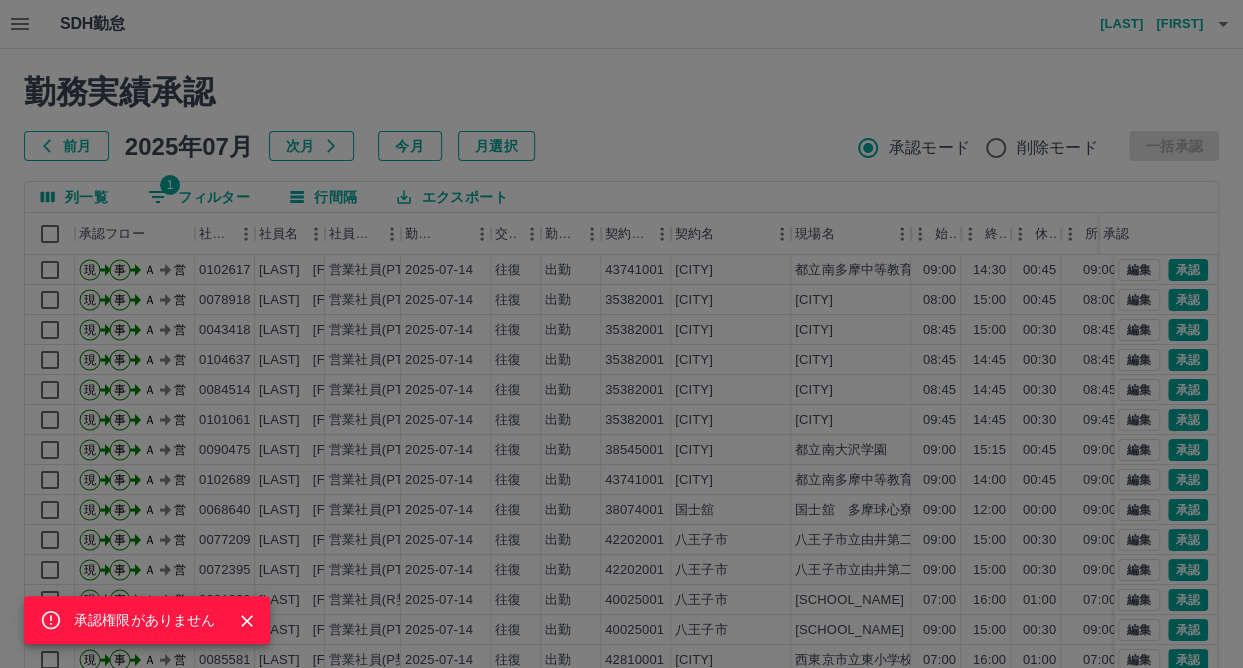 scroll, scrollTop: 0, scrollLeft: 0, axis: both 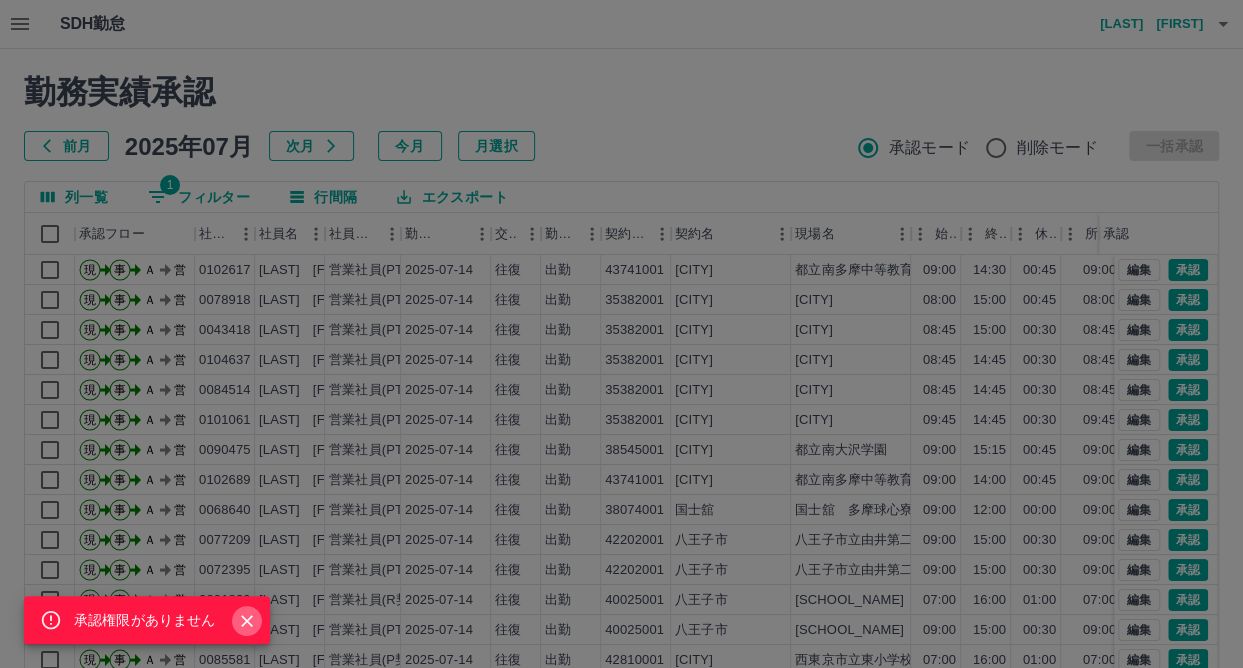 click 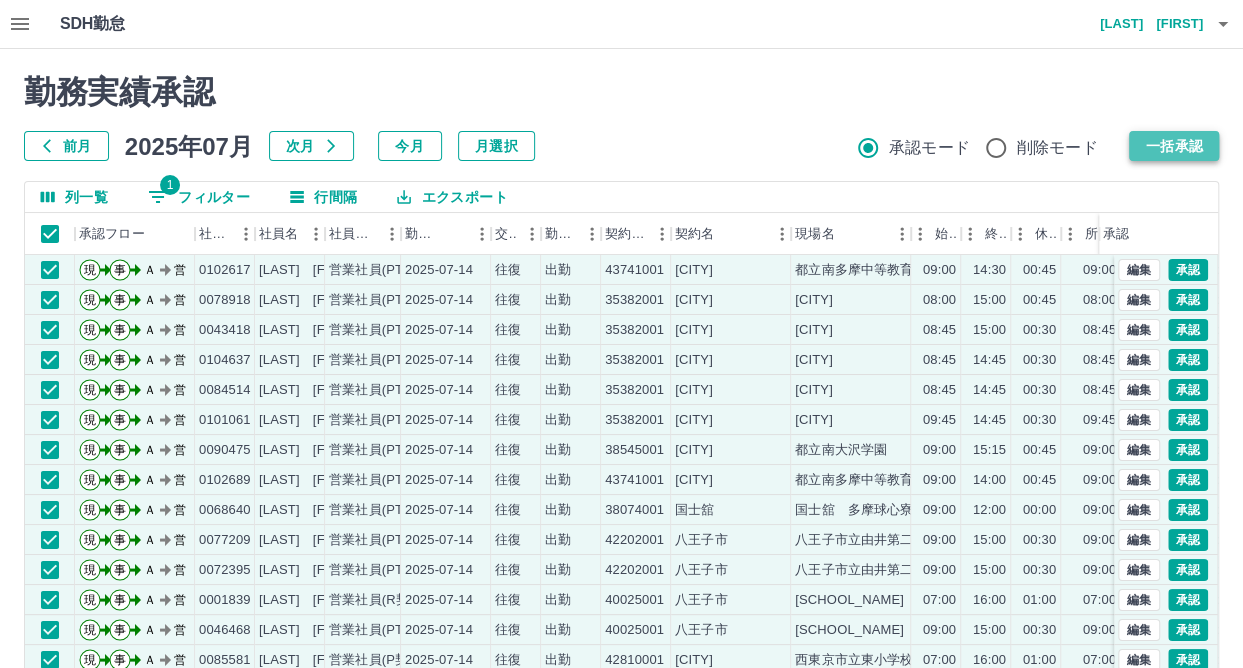 click on "一括承認" at bounding box center (1174, 146) 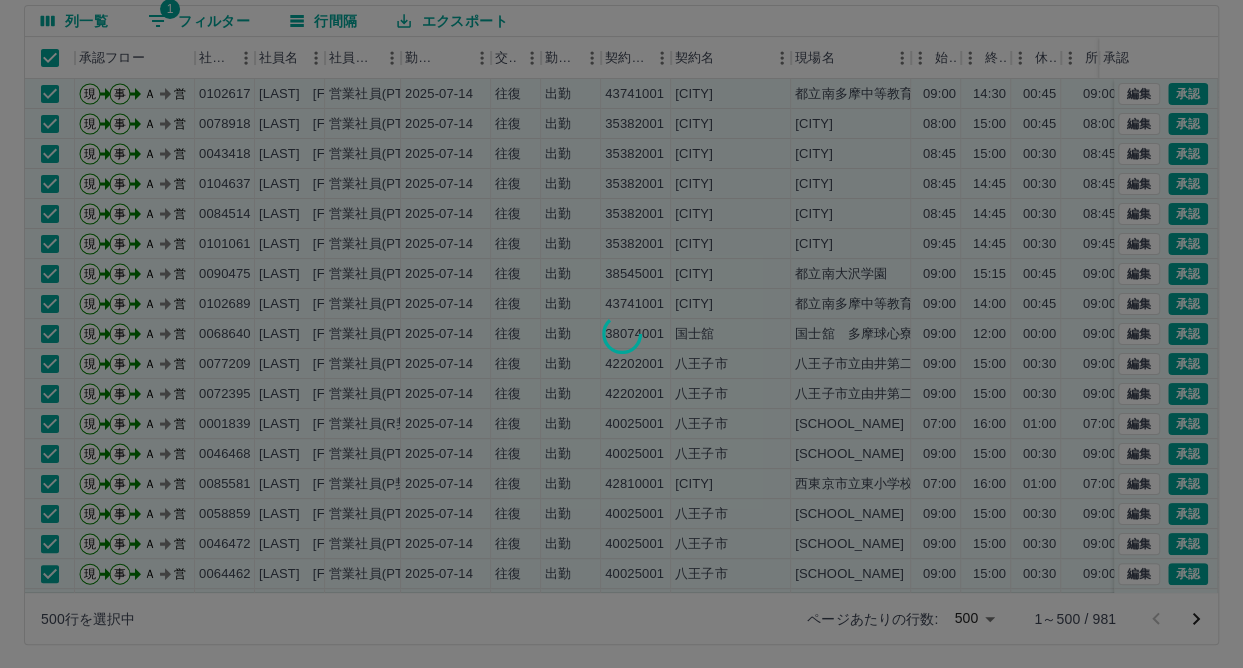 scroll, scrollTop: 177, scrollLeft: 0, axis: vertical 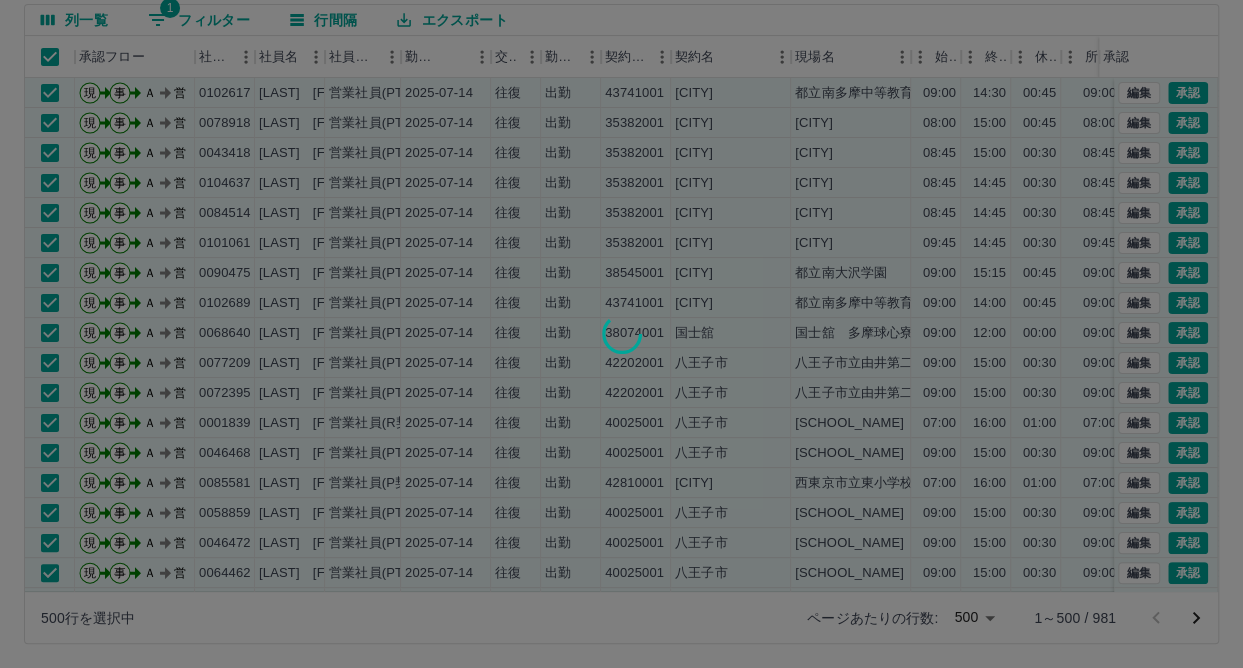 click at bounding box center (621, 334) 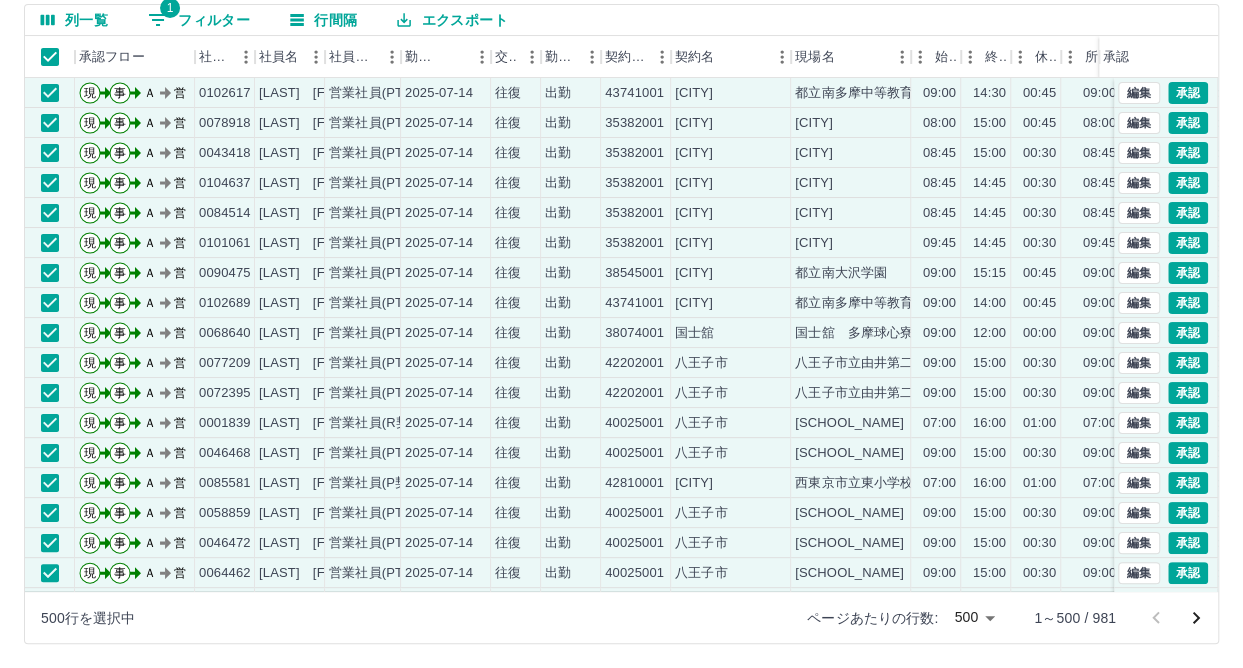 click 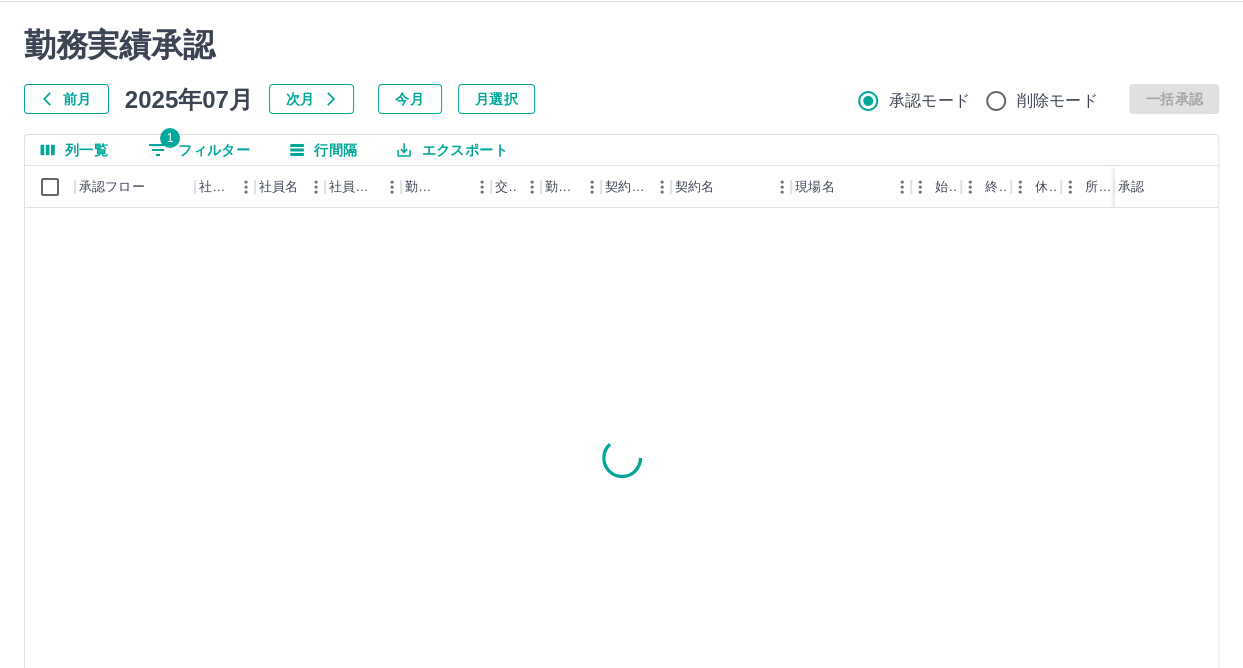scroll, scrollTop: 0, scrollLeft: 0, axis: both 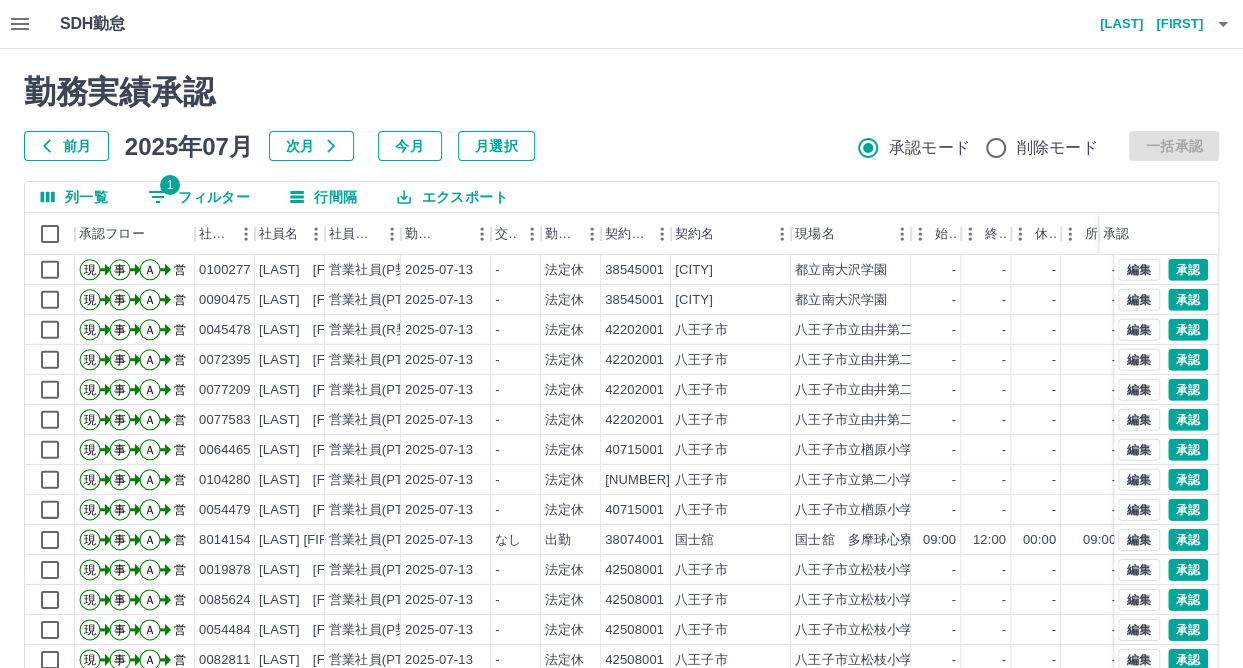 click on "SDH勤怠 嶋田　裕呉 勤務実績承認 前月 2025年07月 次月 今月 月選択 承認モード 削除モード 一括承認 列一覧 1 フィルター 行間隔 エクスポート 承認フロー 社員番号 社員名 社員区分 勤務日 交通費 勤務区分 契約コード 契約名 現場名 始業 終業 休憩 所定開始 所定終業 所定休憩 拘束 勤務 遅刻等 承認 現 事 Ａ 営 0034732 栗原　明美 営業社員(PT契約) 2025-07-13  -  法定休 38545001 東京都 都立南大沢学園 - - - - - - 00:00 00:00 00:00 現 事 Ａ 営 0043147 姜　ムン順 営業社員(PT契約) 2025-07-13  -  法定休 38545001 東京都 都立南大沢学園 - - - - - - 00:00 00:00 00:00 現 事 Ａ 営 0044081 西村　涼子 営業社員(PT契約) 2025-07-13  -  法定休 38545001 東京都 都立南大沢学園 - - - - - - 00:00 00:00 00:00 現 事 Ａ 営 0100277 髙橋　賢人 営業社員(P契約) 2025-07-13  -  法定休 38545001 東京都 都立南大沢学園 - - - - - - 現" at bounding box center (621, 422) 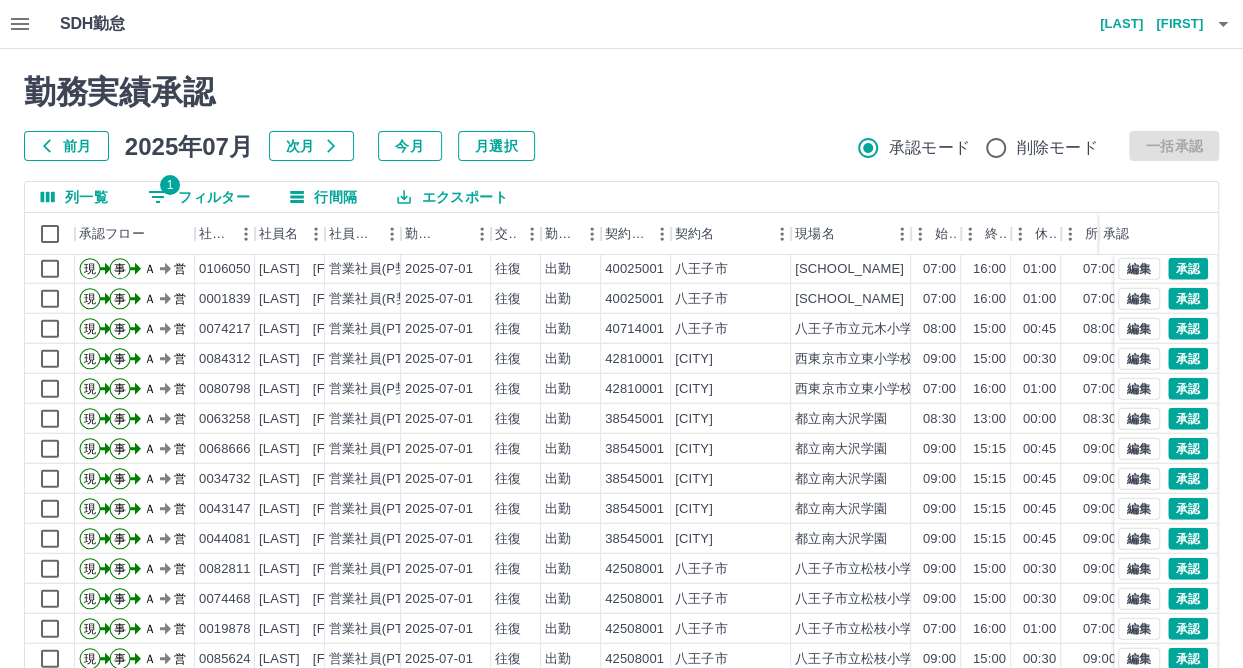 scroll, scrollTop: 13931, scrollLeft: 0, axis: vertical 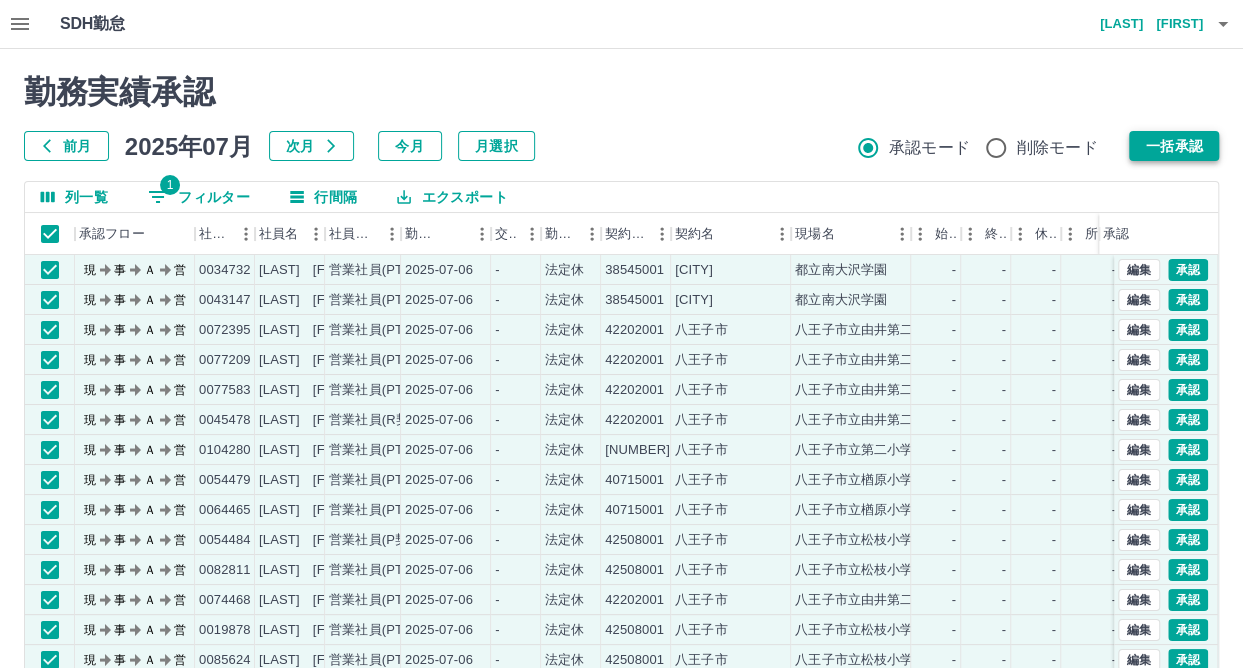 click on "一括承認" at bounding box center (1174, 146) 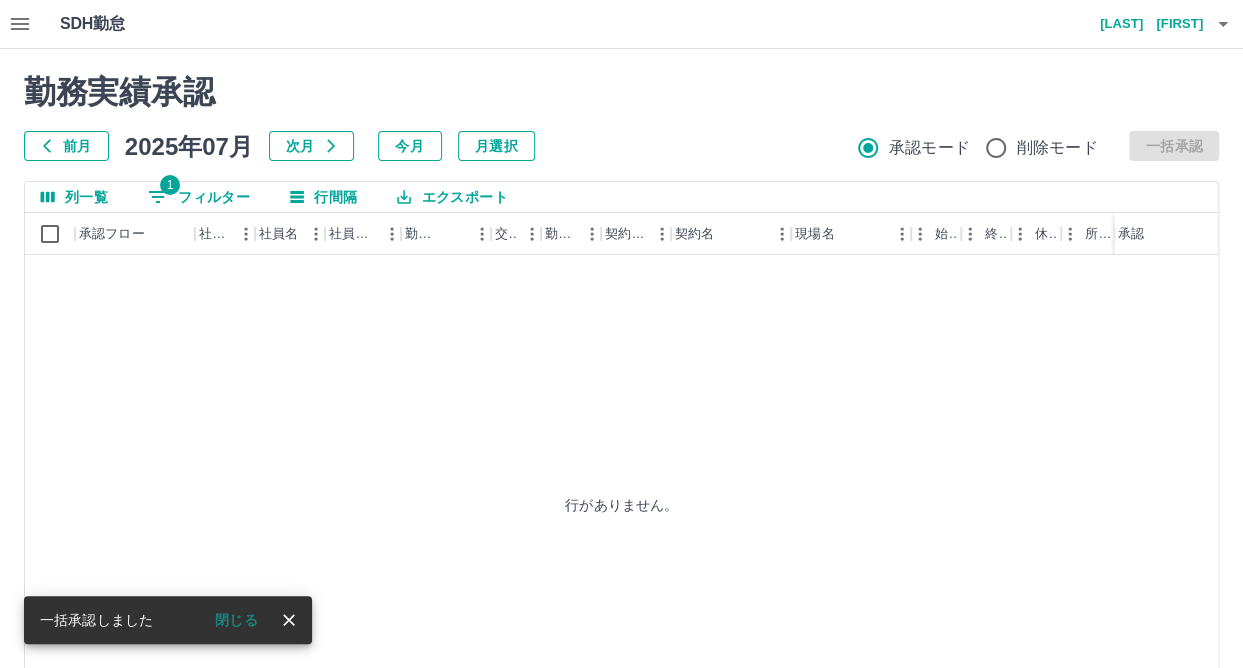 scroll, scrollTop: 0, scrollLeft: 0, axis: both 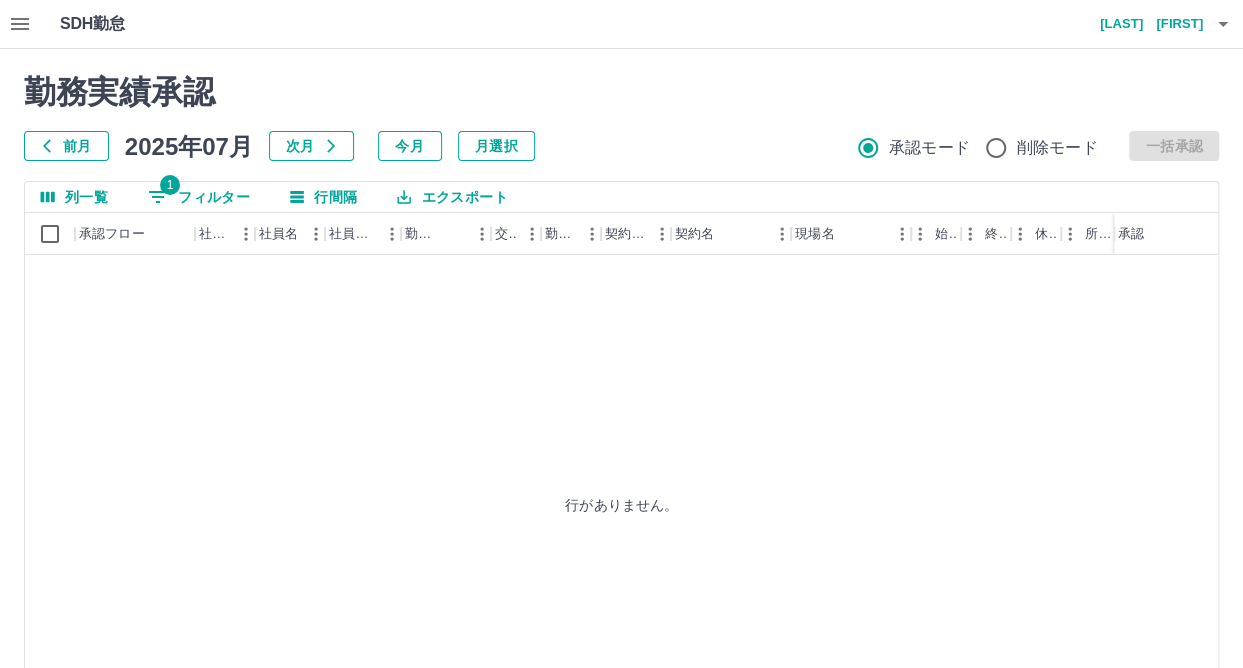 click on "勤務実績承認 前月 2025年07月 次月 今月 月選択 承認モード 削除モード 一括承認" at bounding box center [621, 117] 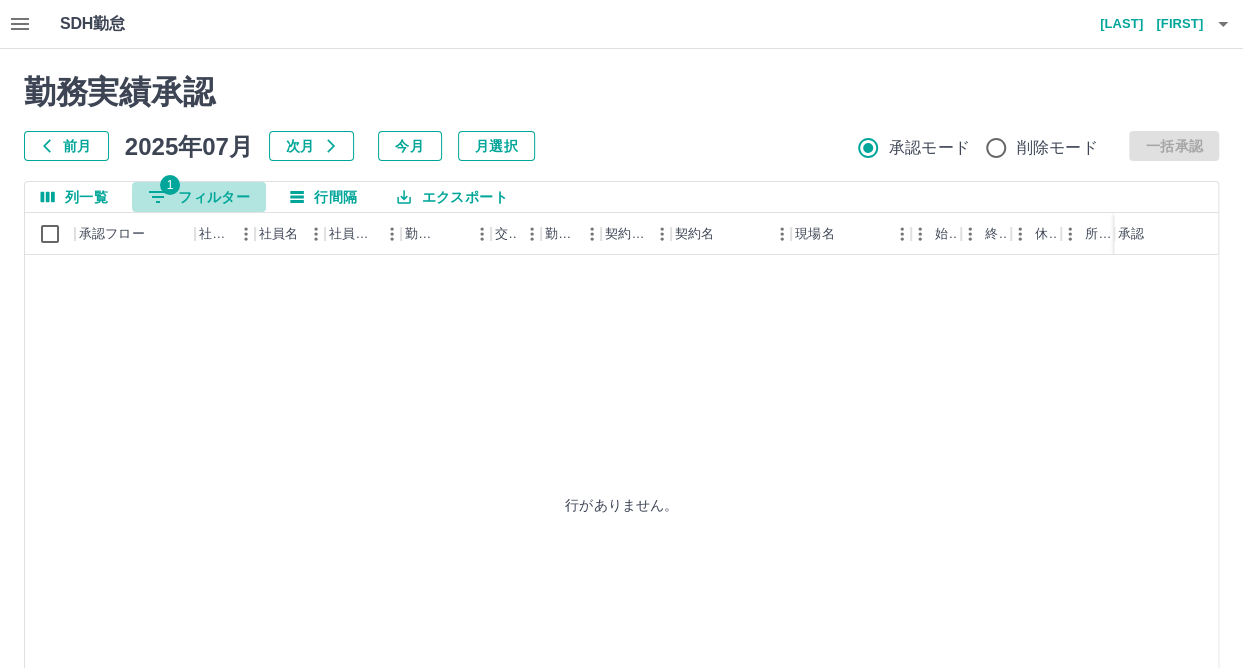 click on "1" at bounding box center [170, 185] 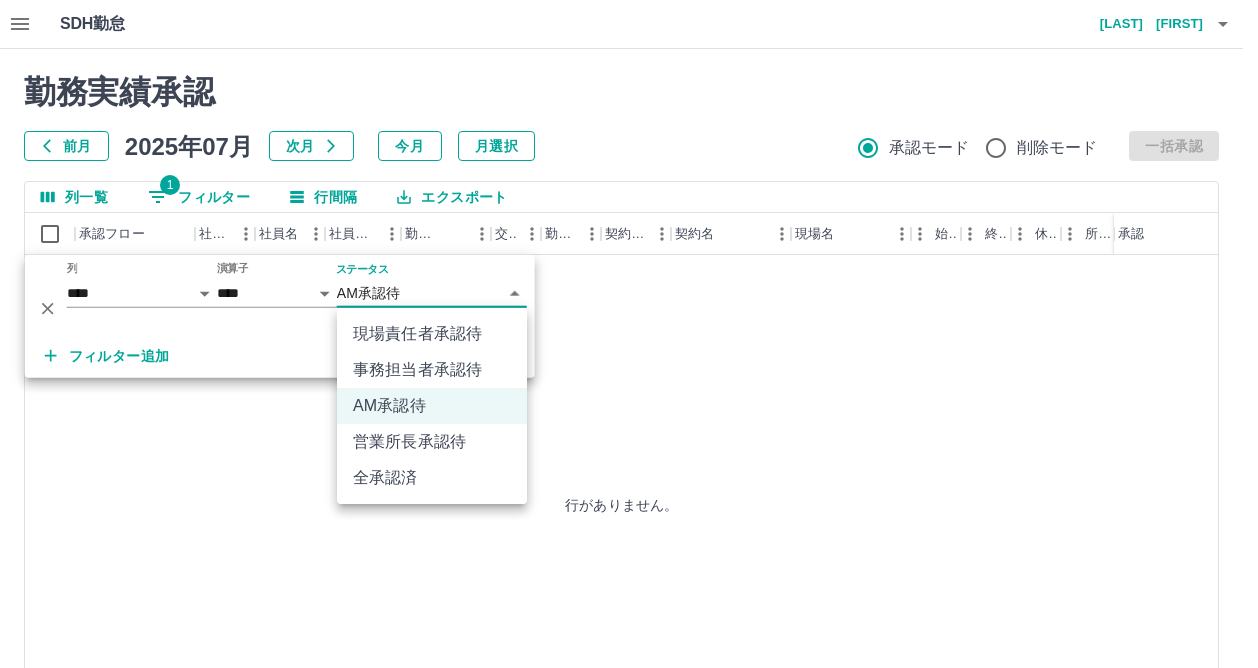 click on "**********" at bounding box center (629, 422) 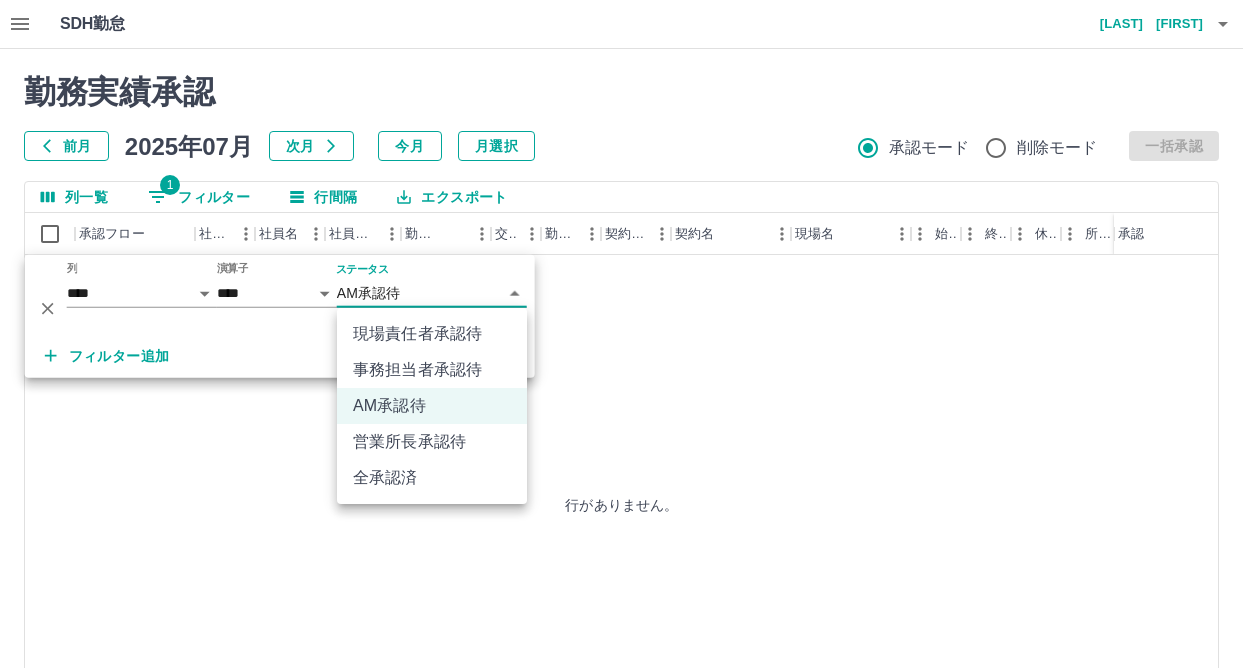 click on "AM承認待" at bounding box center (432, 406) 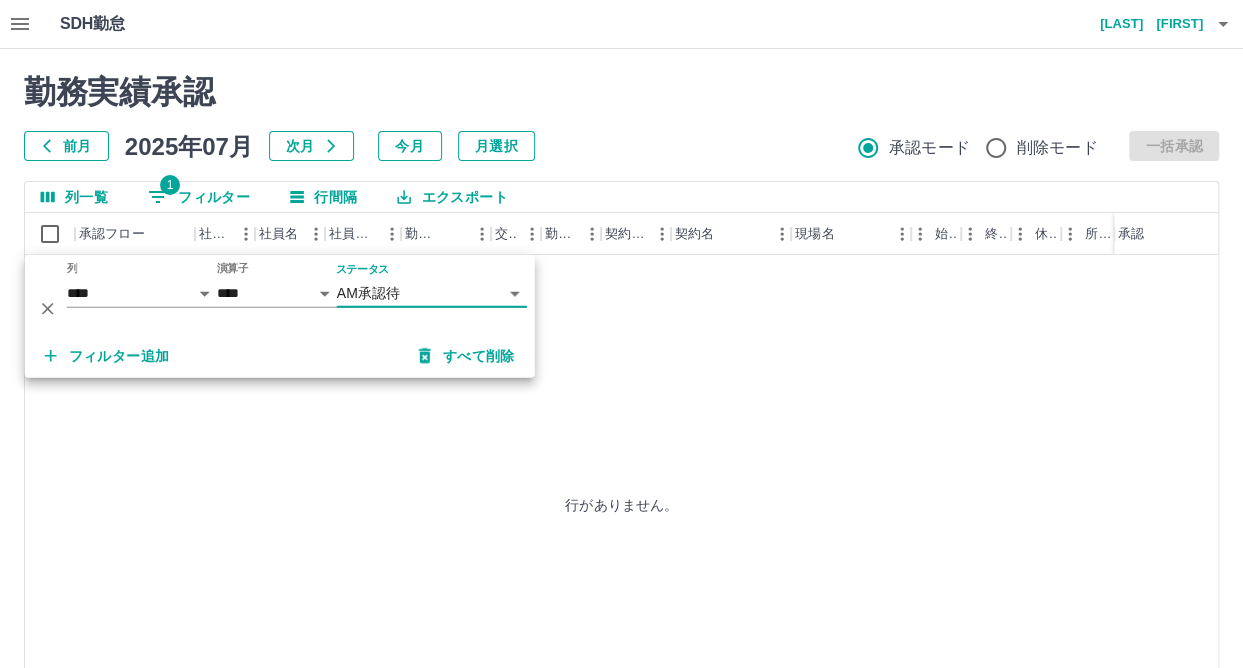 click on "行がありません。" at bounding box center (621, 504) 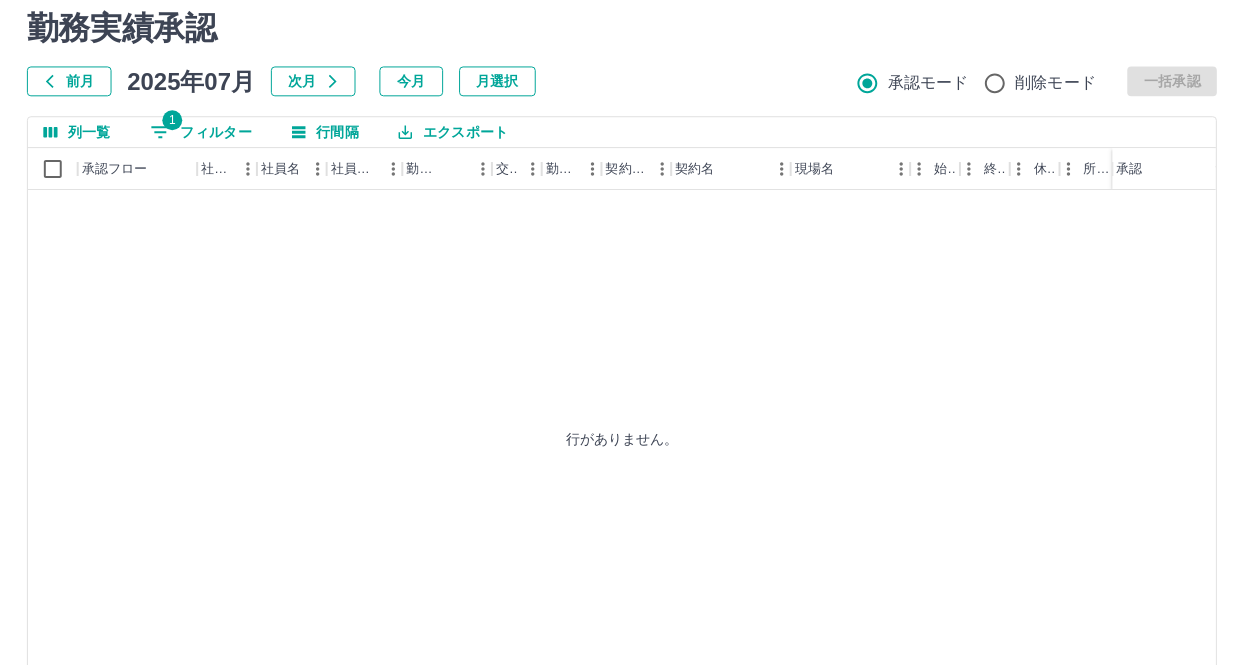 scroll, scrollTop: 0, scrollLeft: 0, axis: both 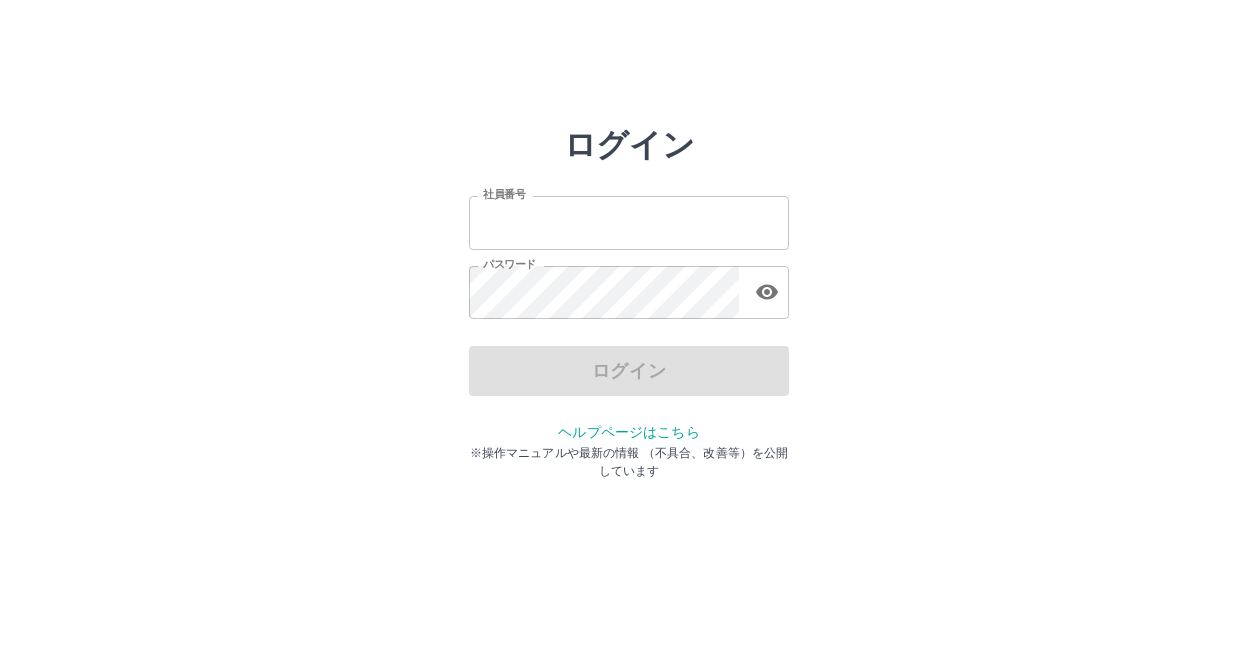 type on "*******" 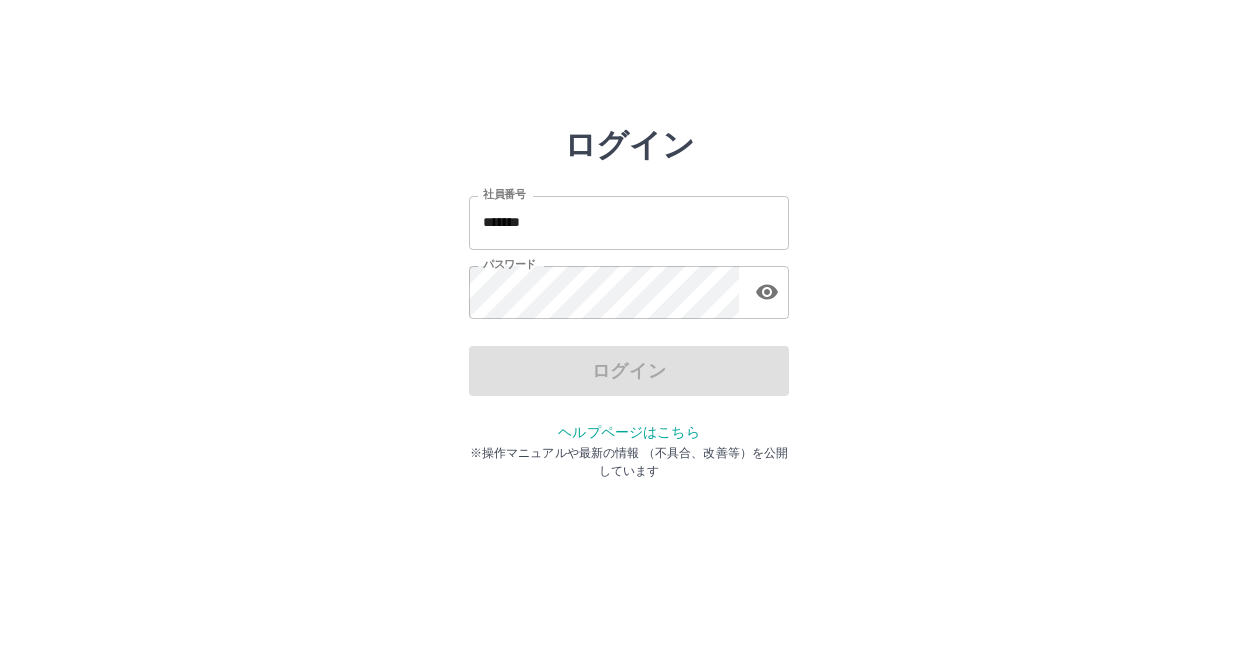 click on "ログイン" at bounding box center (629, 371) 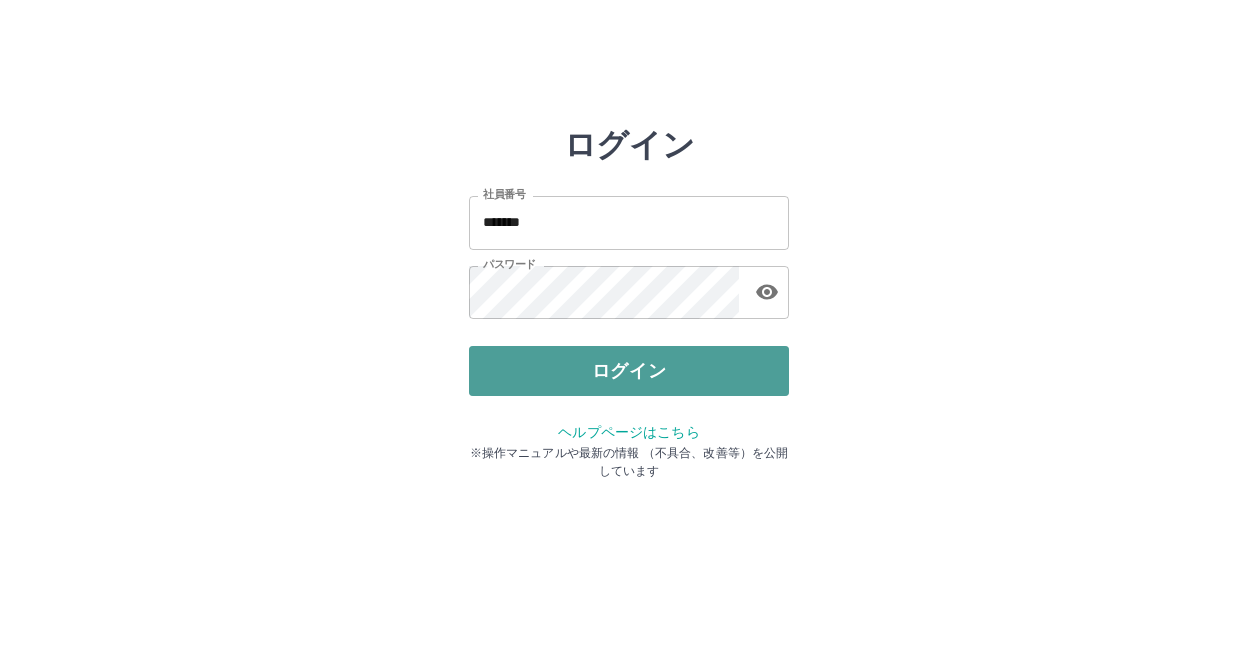 click on "ログイン" at bounding box center [629, 371] 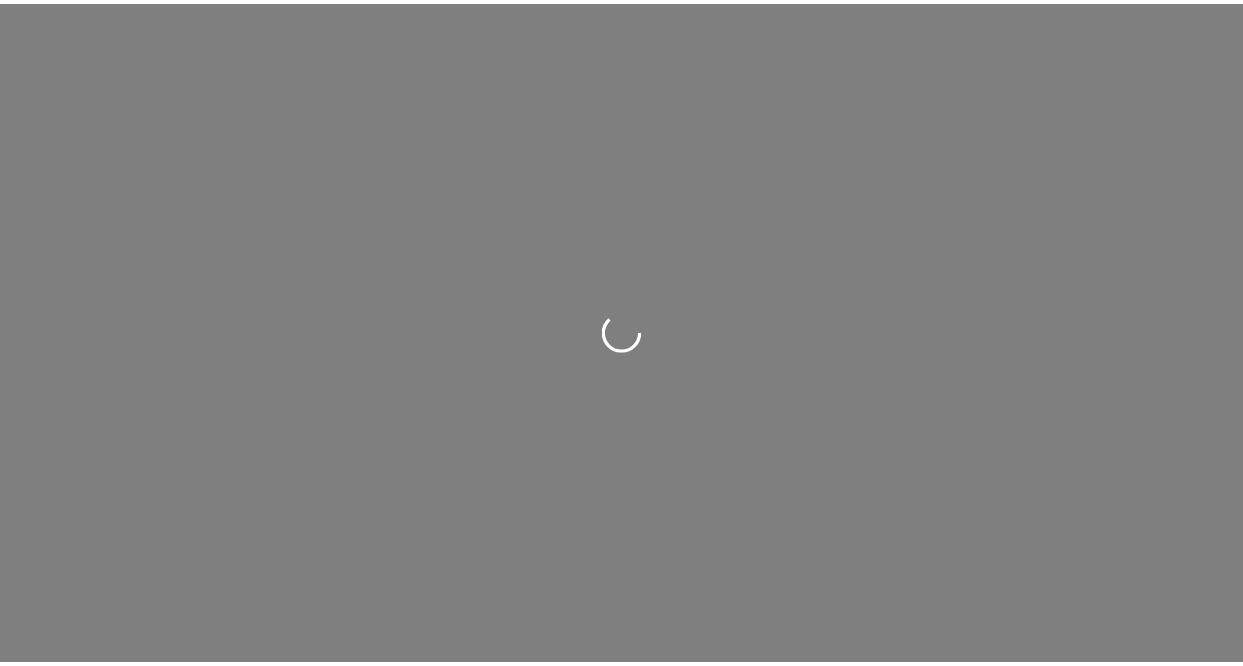 scroll, scrollTop: 0, scrollLeft: 0, axis: both 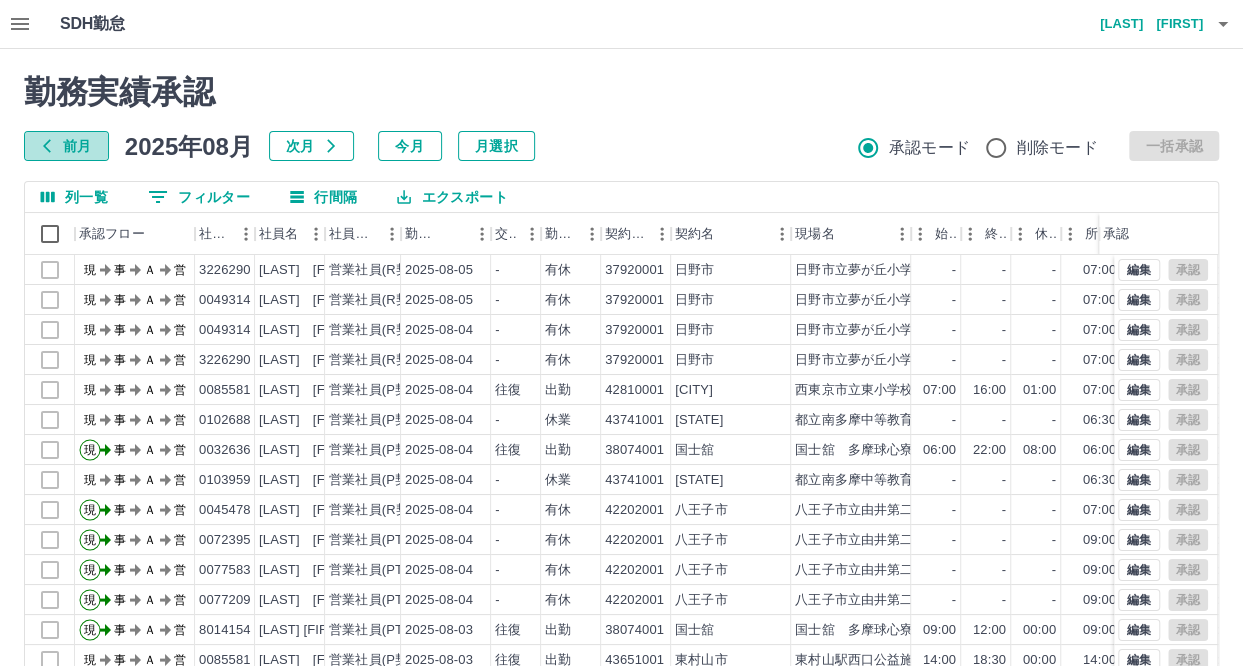 click on "前月" at bounding box center (66, 146) 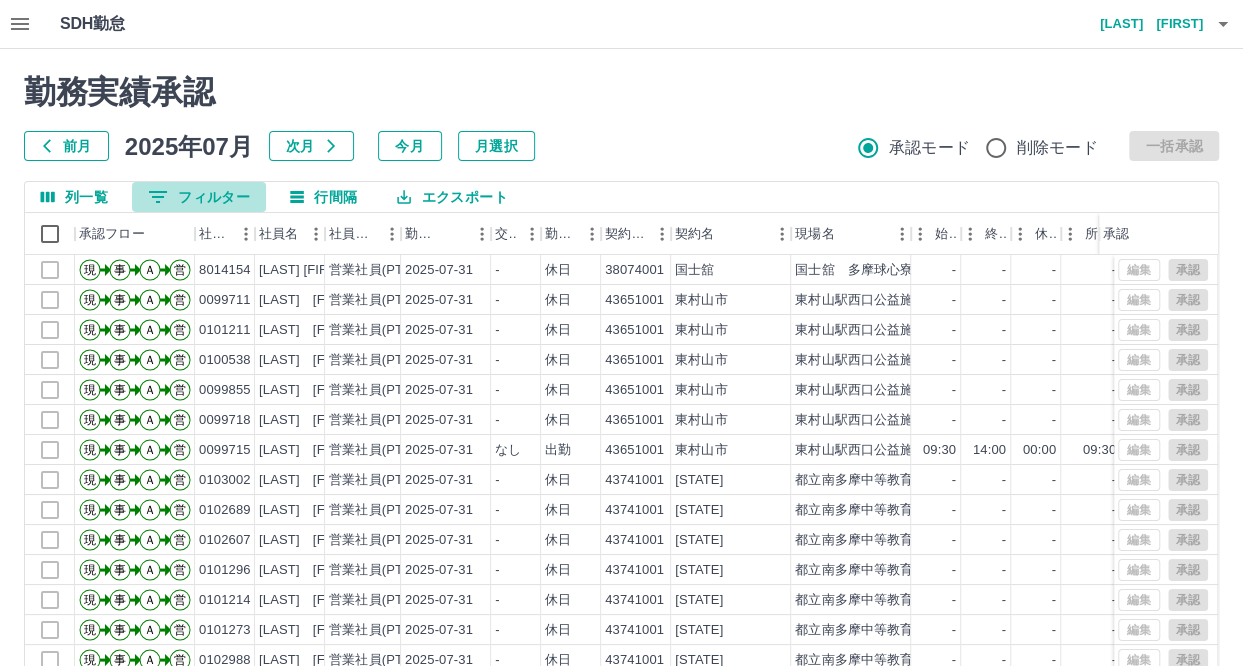 click on "0 フィルター" at bounding box center (199, 197) 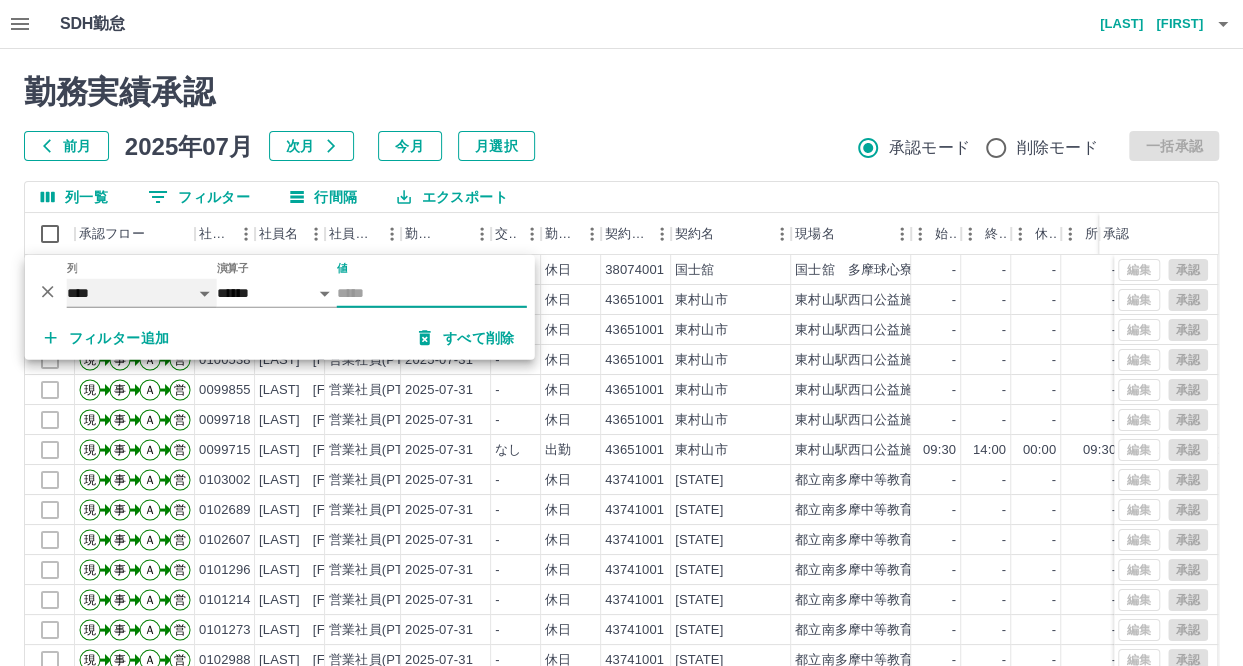 click on "**** *** **** *** *** **** ***** *** *** ** ** ** **** **** **** ** ** *** **** *****" at bounding box center [142, 293] 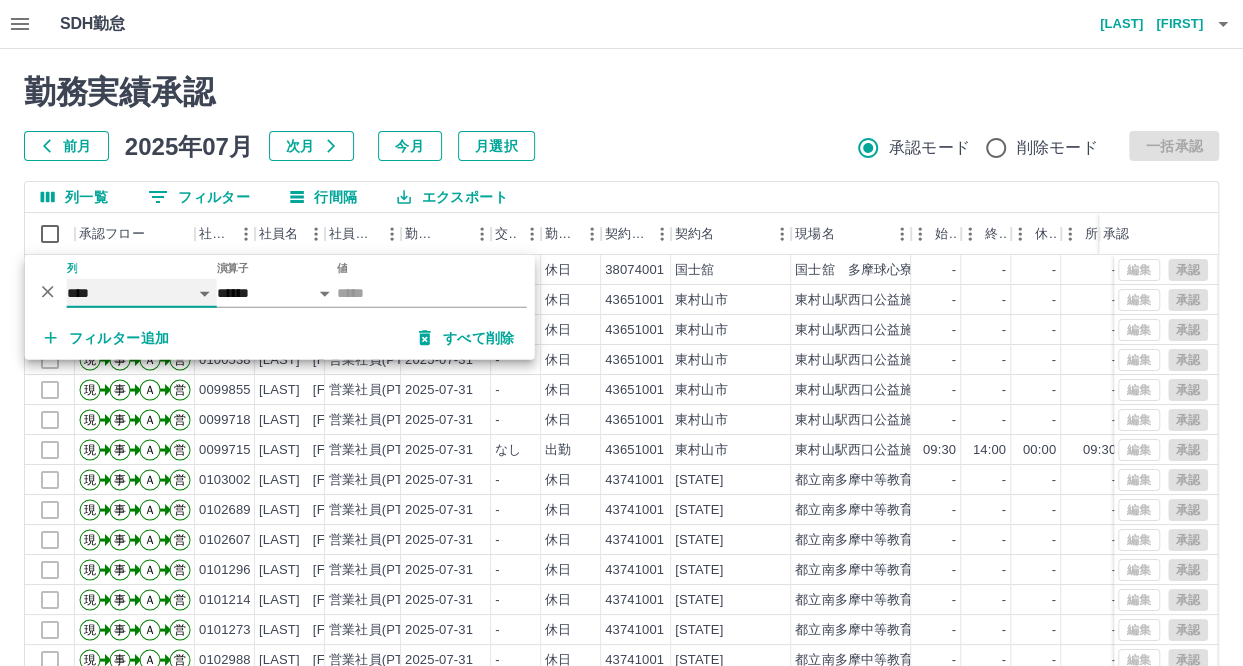 click on "**** *** **** *** *** **** ***** *** *** ** ** ** **** **** **** ** ** *** **** *****" at bounding box center [142, 293] 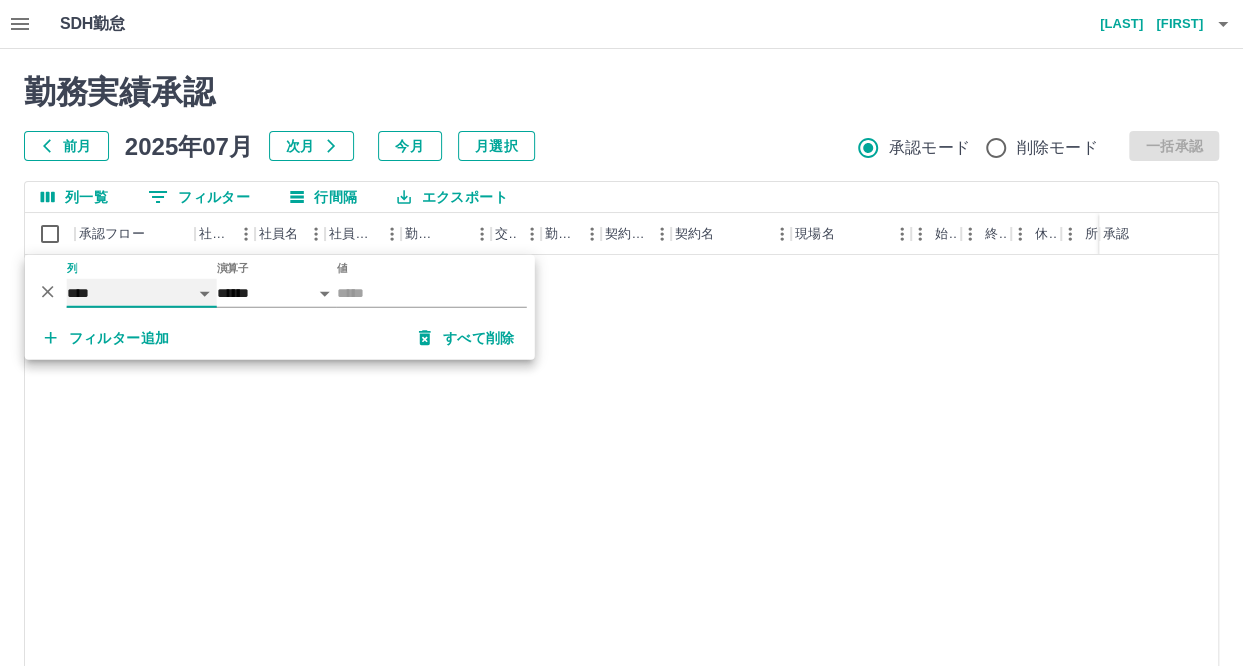 select on "**********" 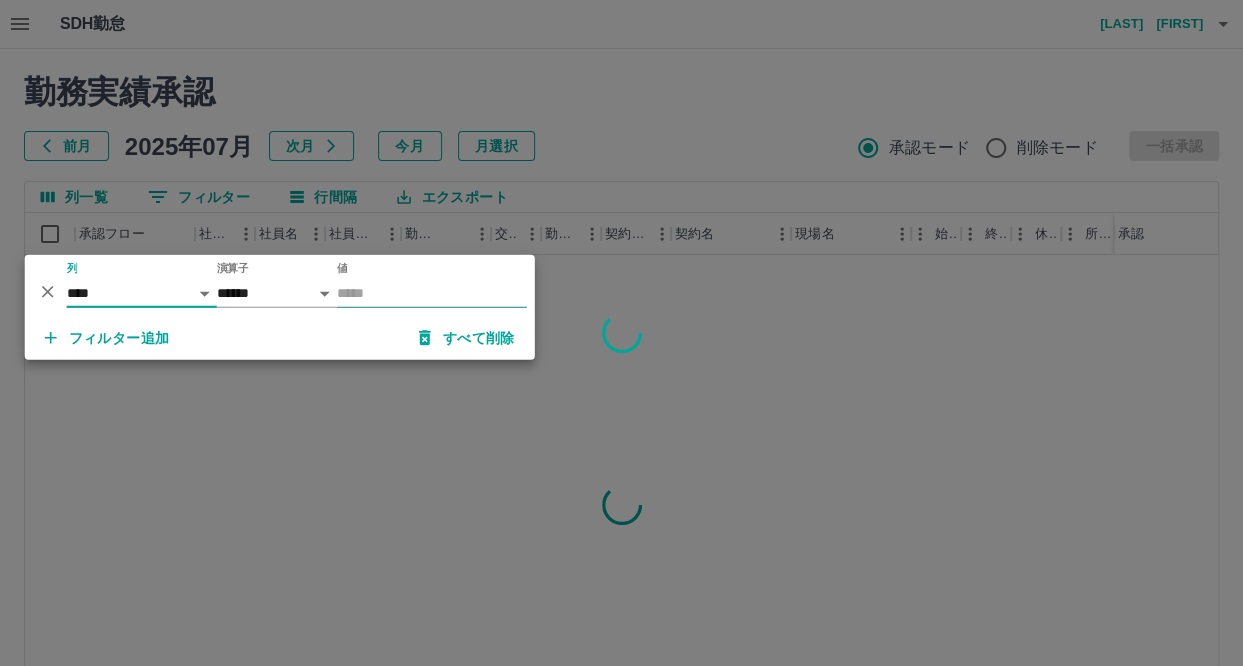 click on "値" at bounding box center (432, 293) 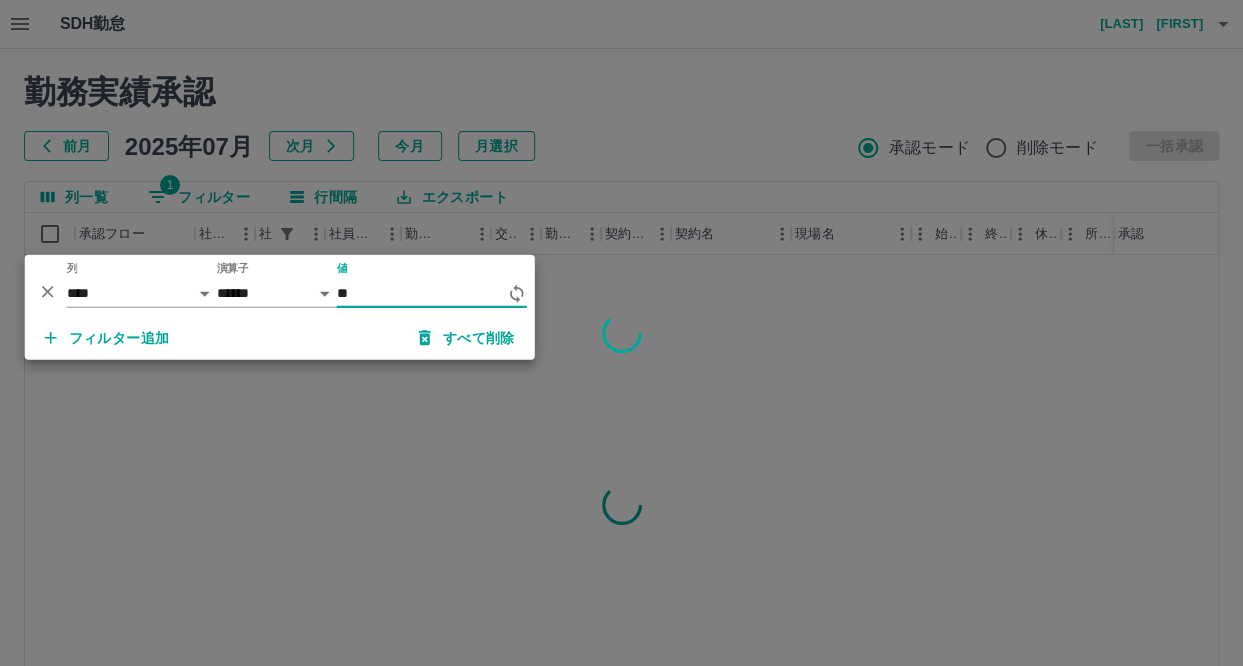 type on "*" 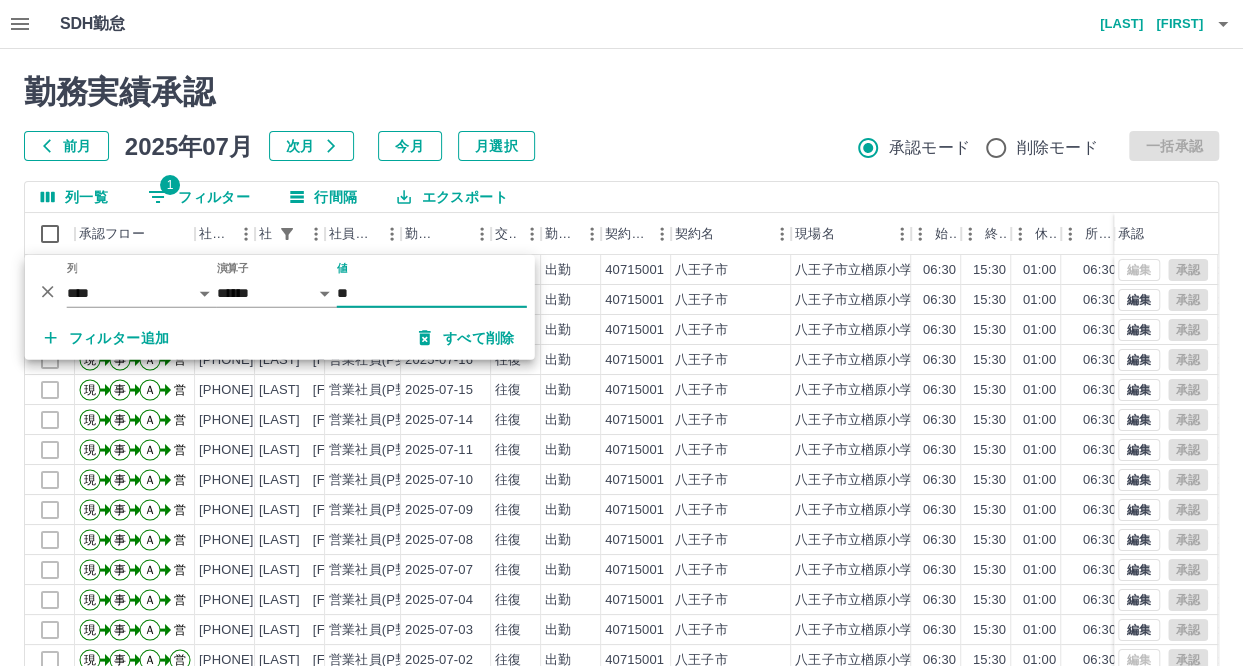 type on "**" 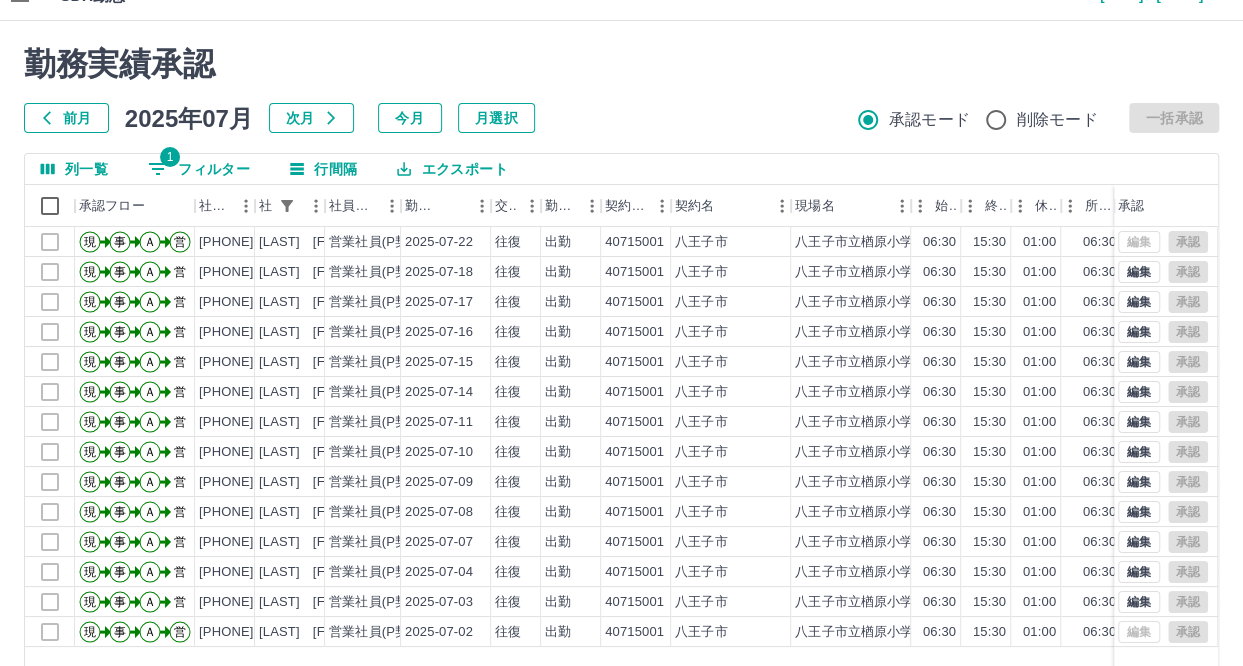 scroll, scrollTop: 0, scrollLeft: 0, axis: both 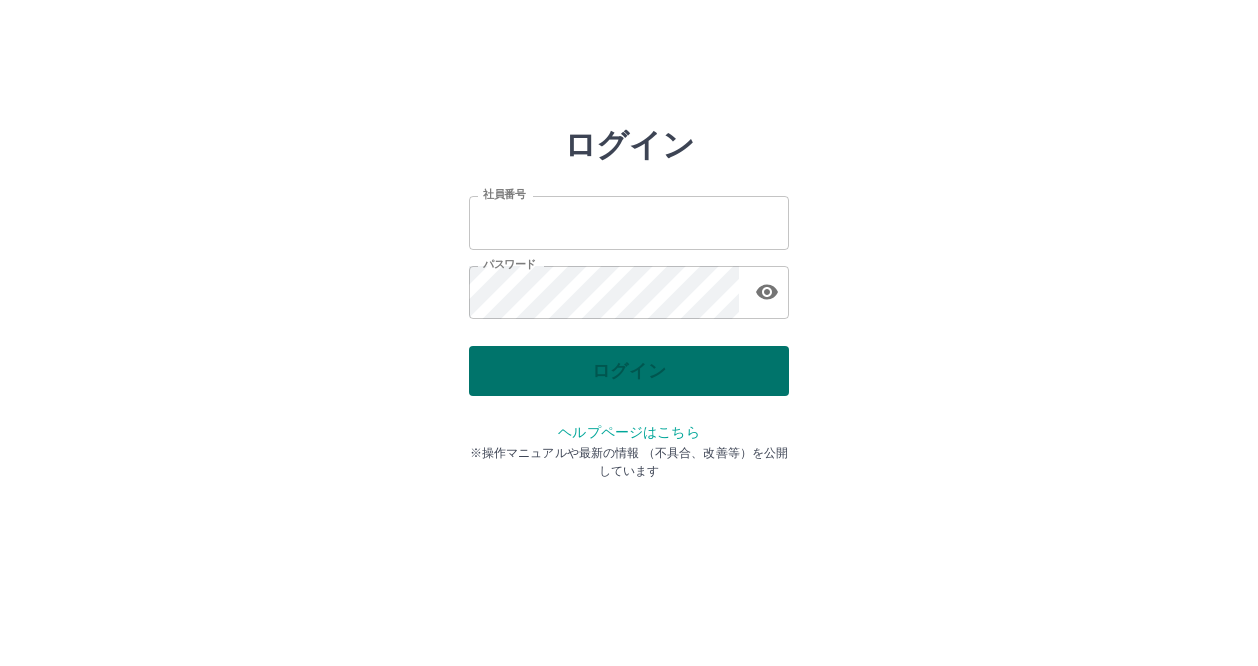 type on "*******" 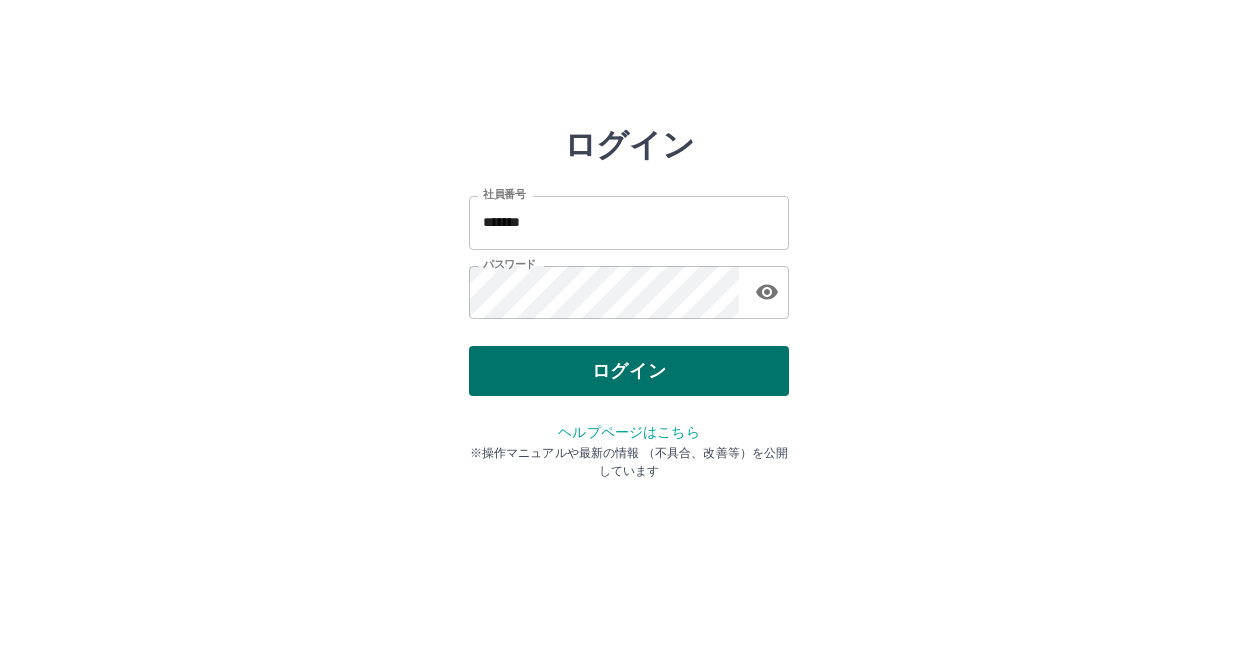 click on "ログイン" at bounding box center (629, 371) 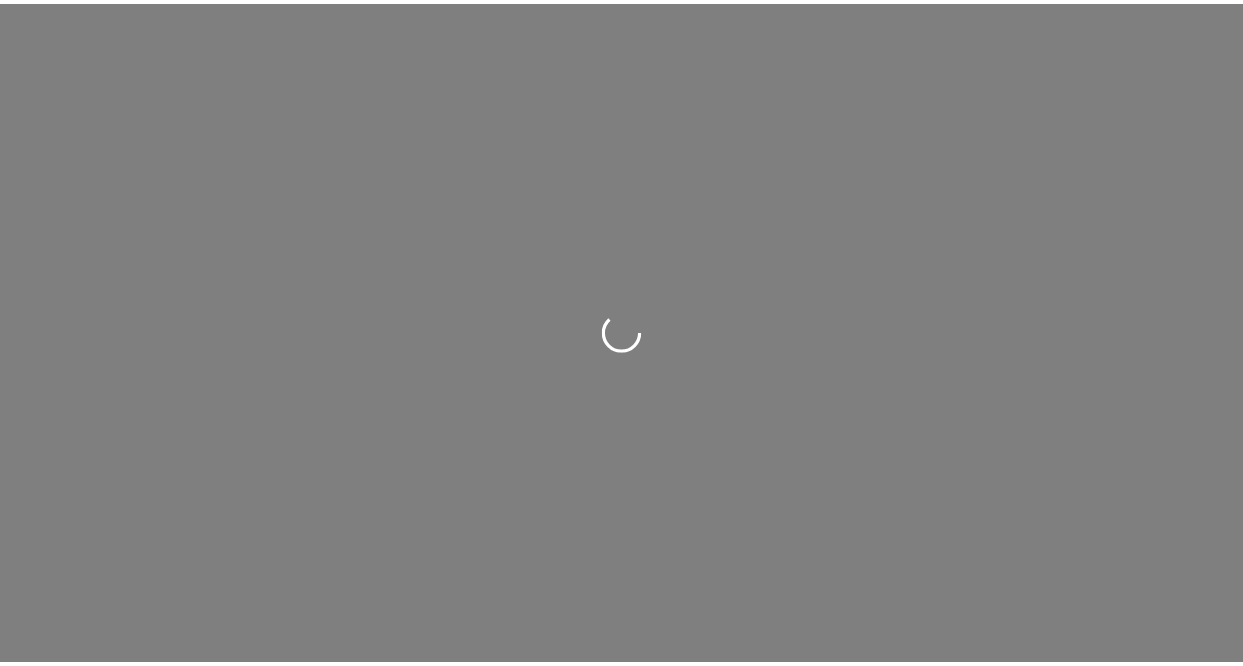 scroll, scrollTop: 0, scrollLeft: 0, axis: both 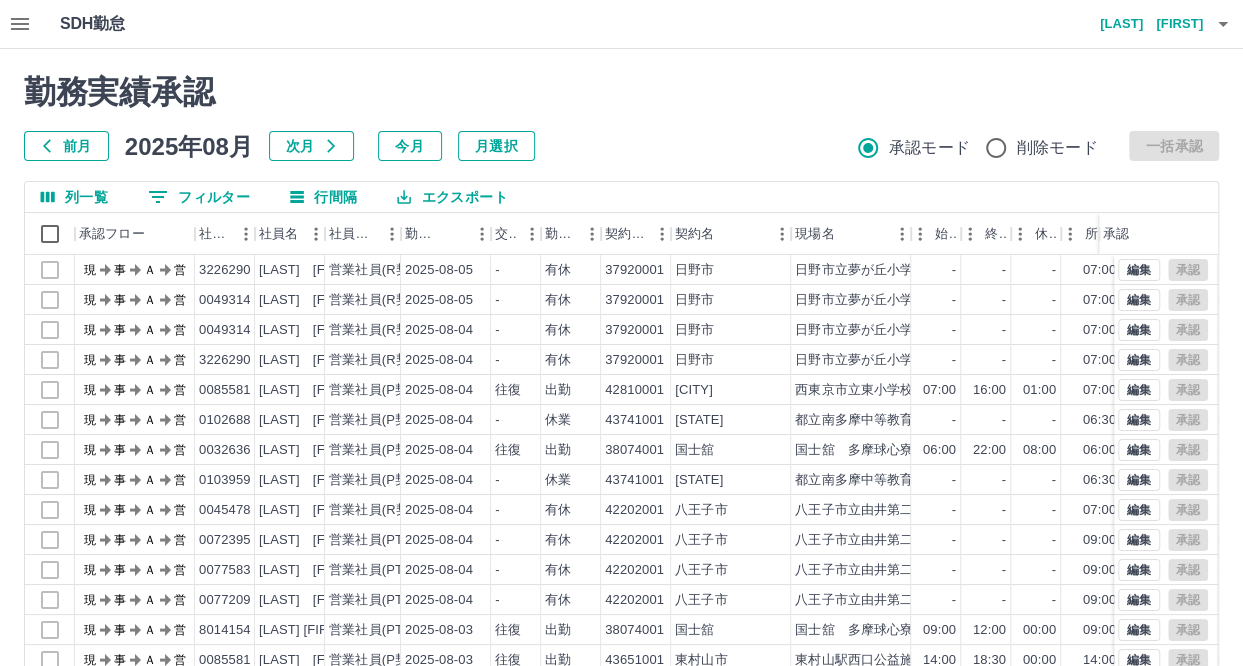 click at bounding box center [621, 333] 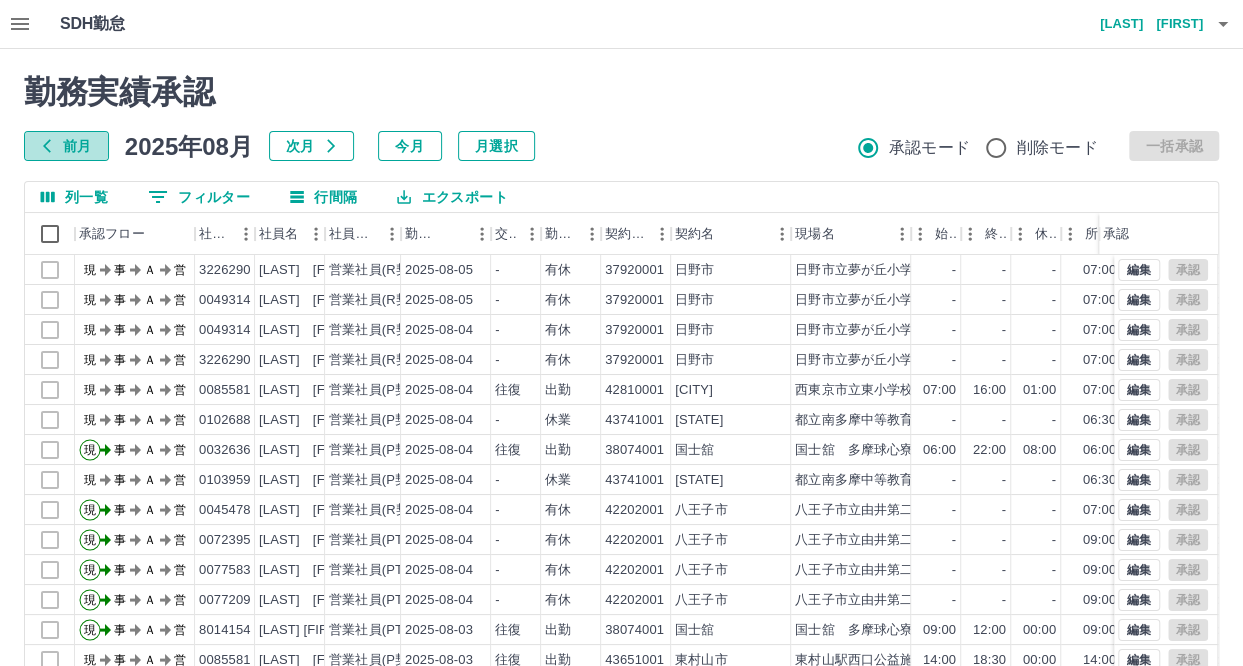 click on "前月" at bounding box center (66, 146) 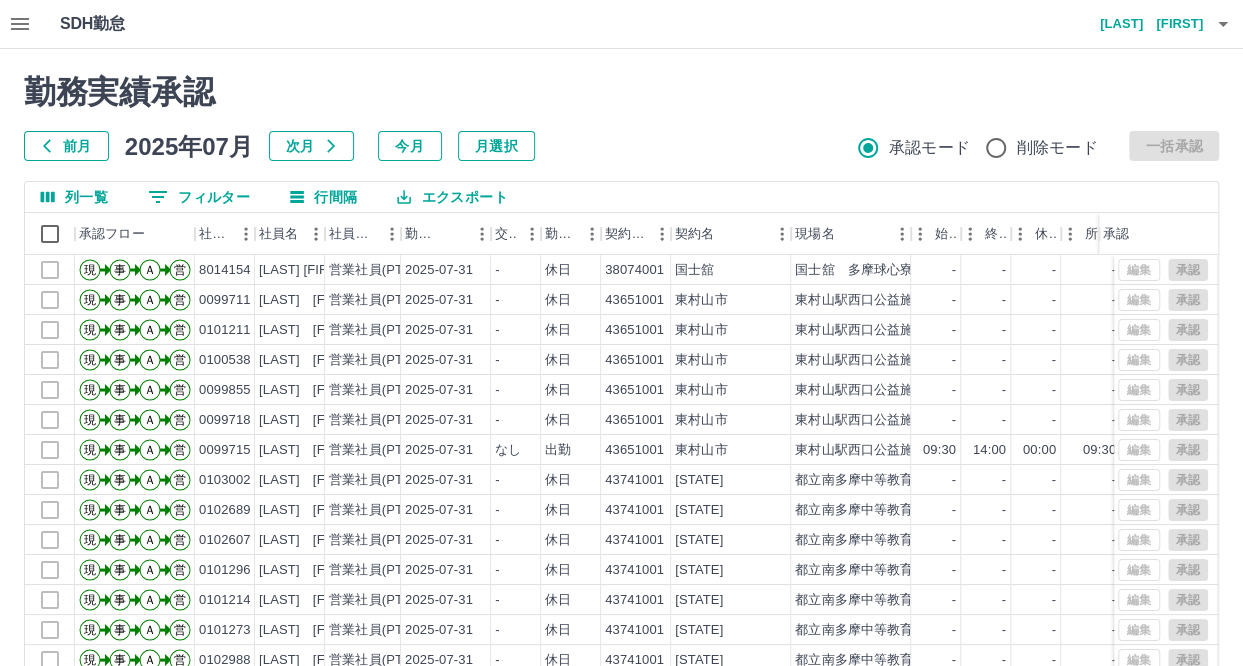 click on "0 フィルター" at bounding box center (199, 197) 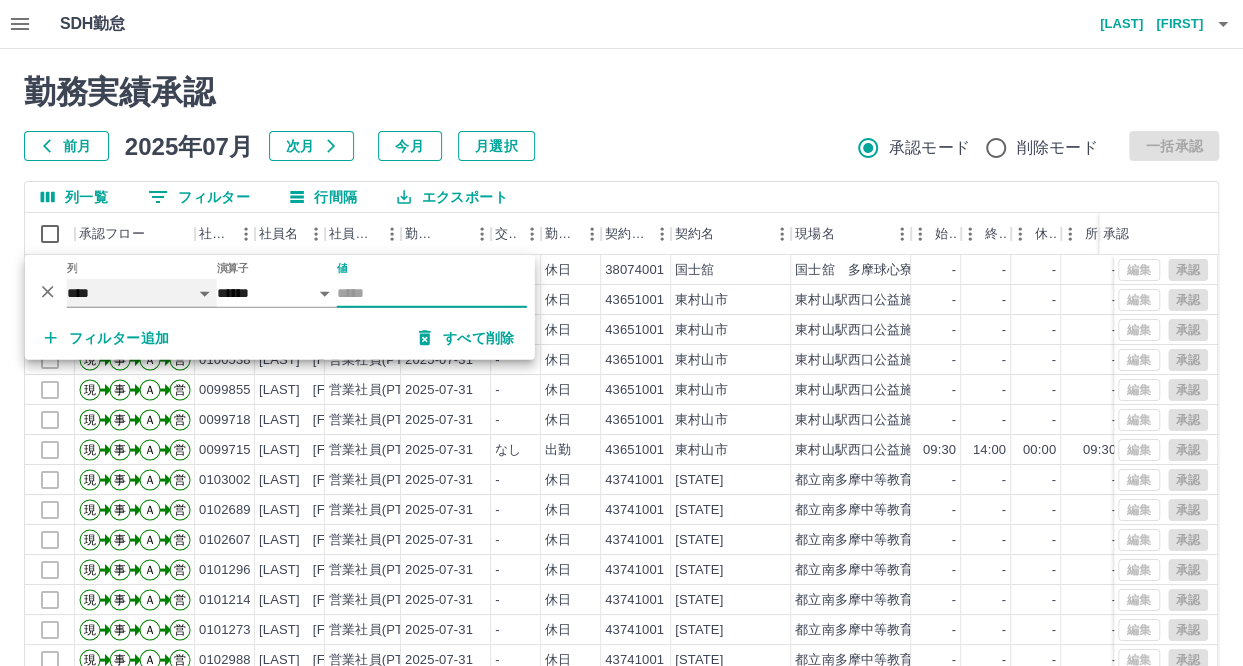 click on "**** *** **** *** *** **** ***** *** *** ** ** ** **** **** **** ** ** *** **** *****" at bounding box center (142, 293) 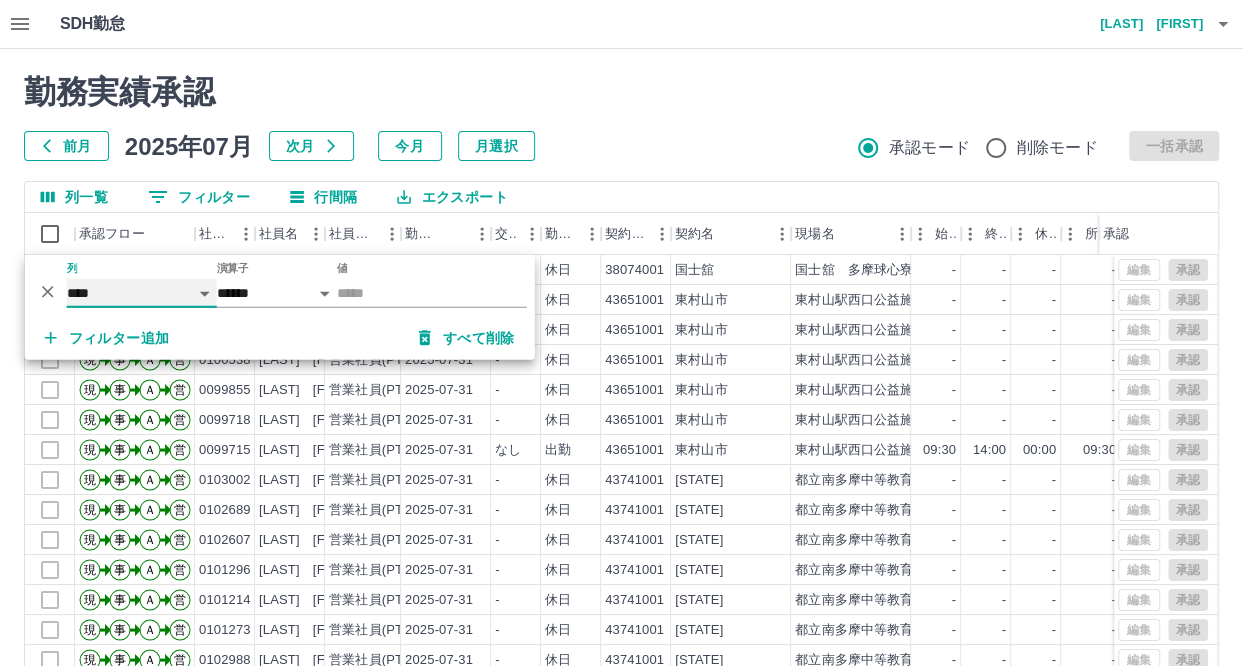 click on "**** *** **** *** *** **** ***** *** *** ** ** ** **** **** **** ** ** *** **** *****" at bounding box center [142, 293] 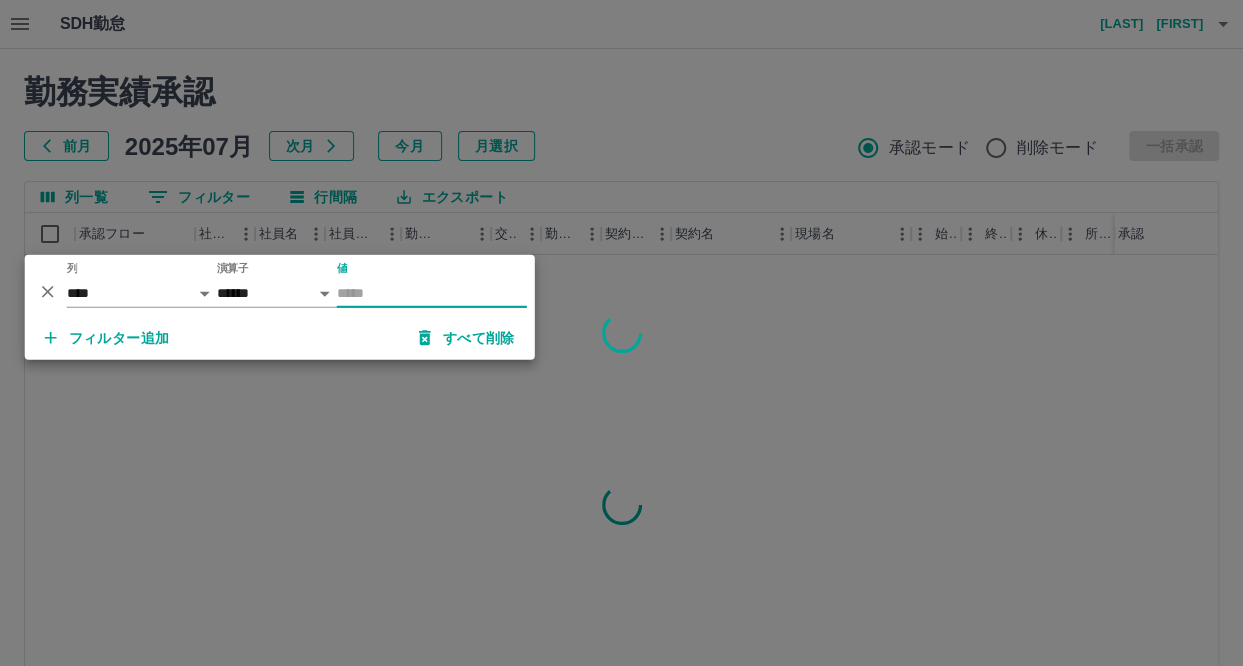 drag, startPoint x: 399, startPoint y: 296, endPoint x: 390, endPoint y: 289, distance: 11.401754 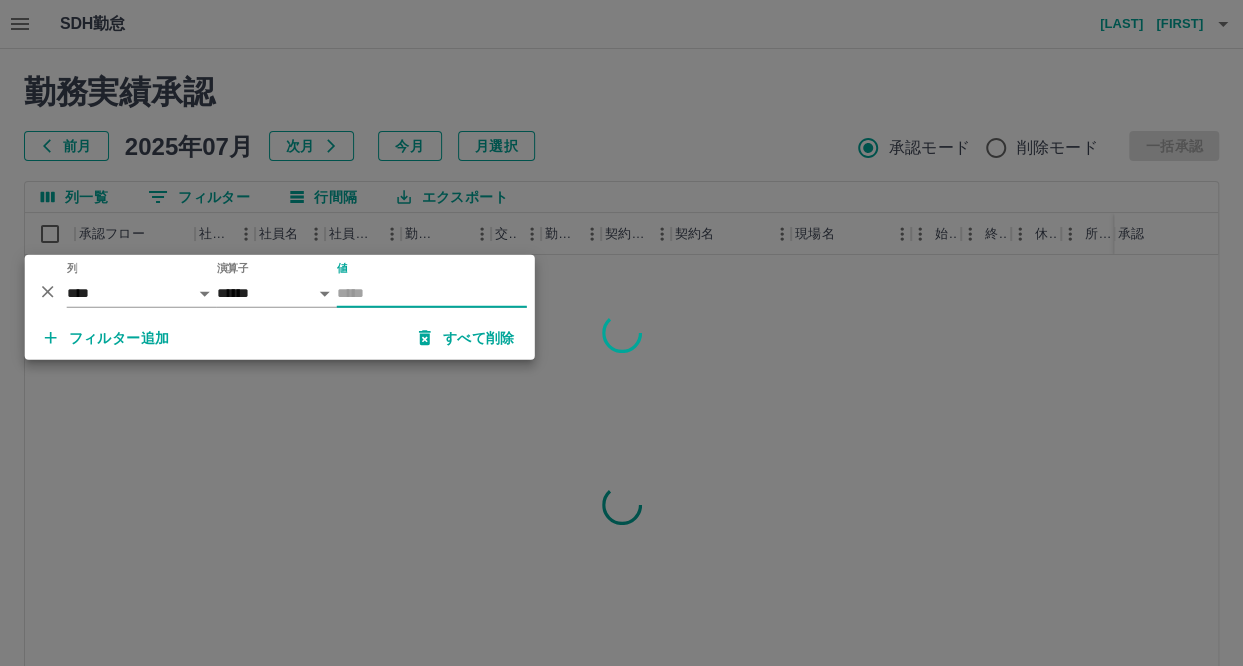 type on "**" 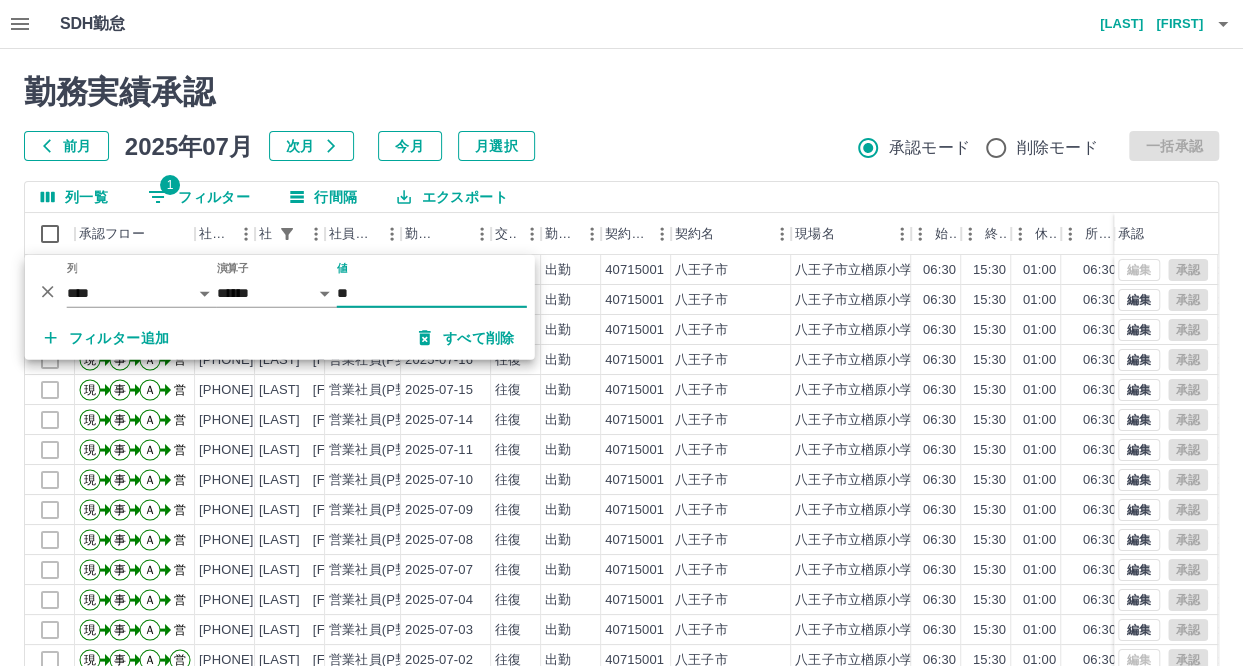 click on "勤務実績承認 前月 2025年07月 次月 今月 月選択 承認モード 削除モード 一括承認" at bounding box center (621, 117) 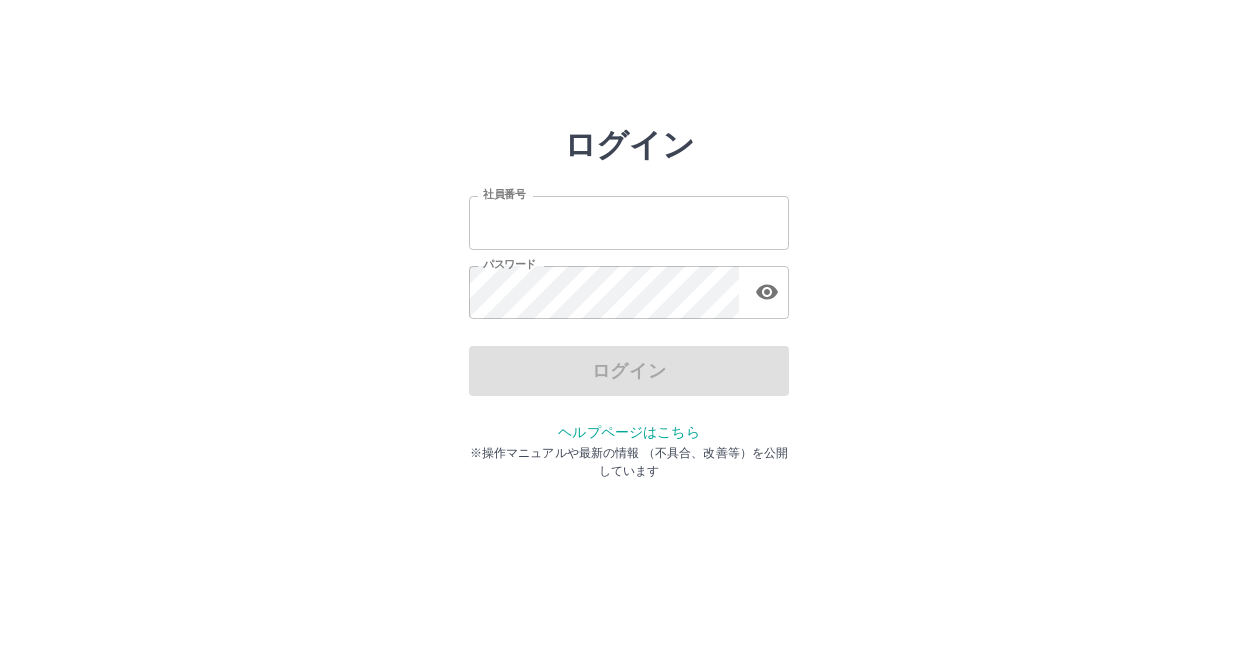 scroll, scrollTop: 0, scrollLeft: 0, axis: both 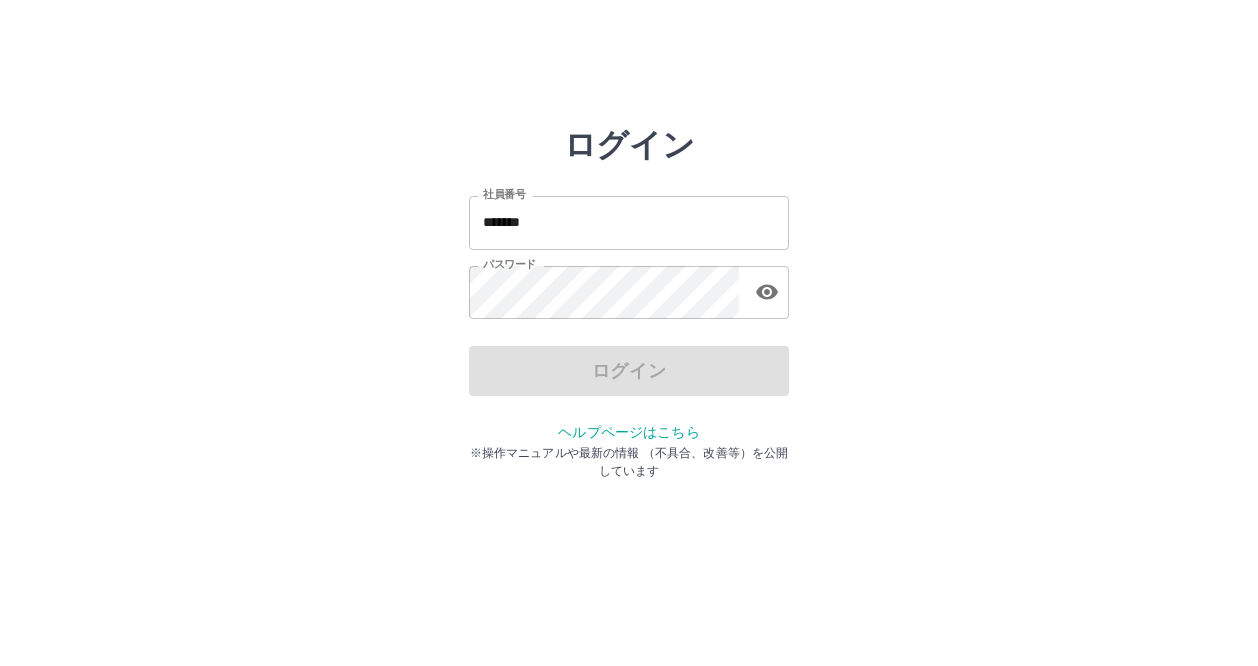 click on "ログイン" at bounding box center (629, 371) 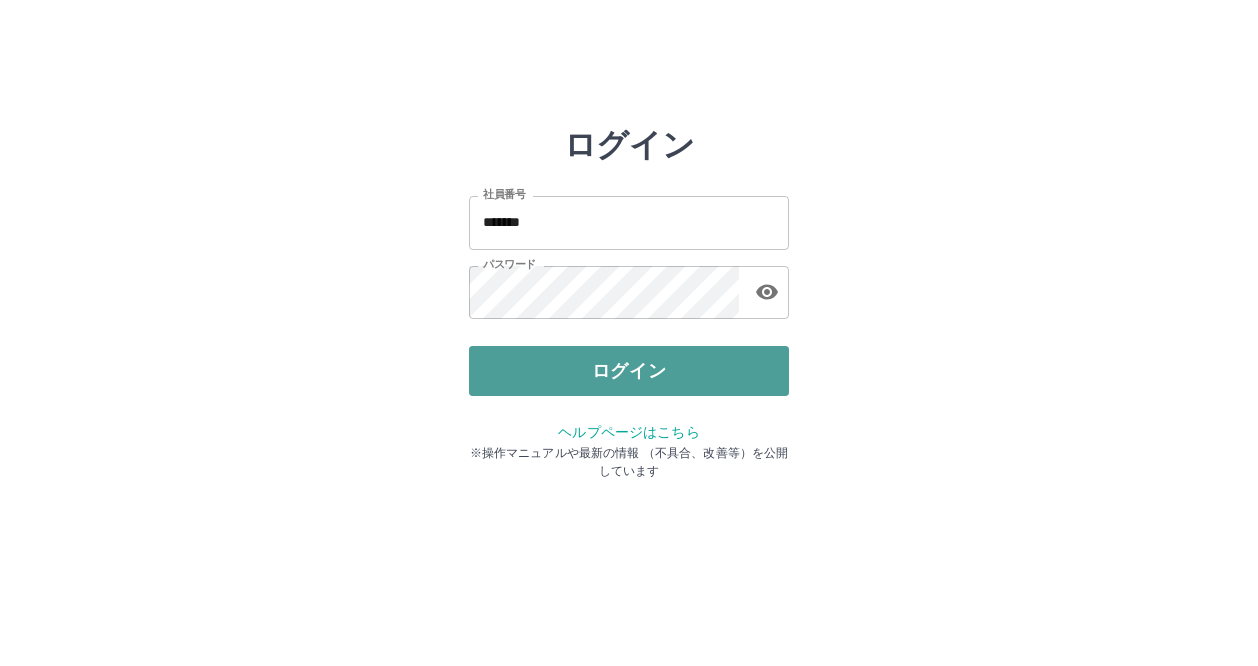 click on "ログイン" at bounding box center [629, 371] 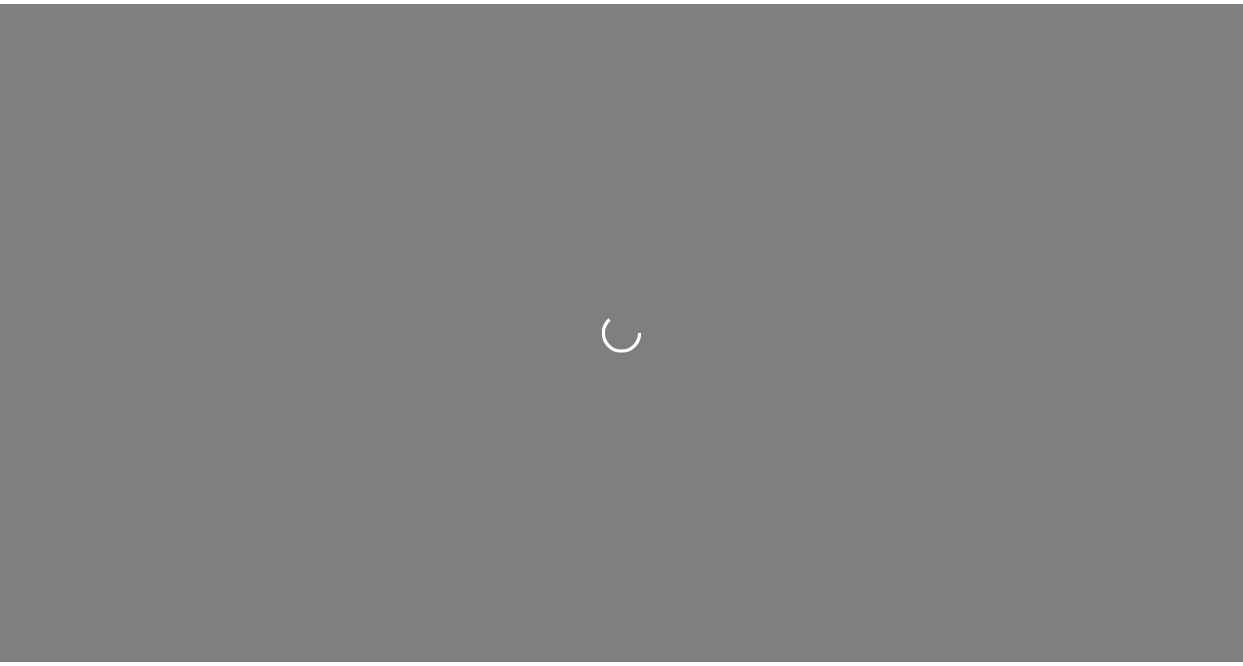 scroll, scrollTop: 0, scrollLeft: 0, axis: both 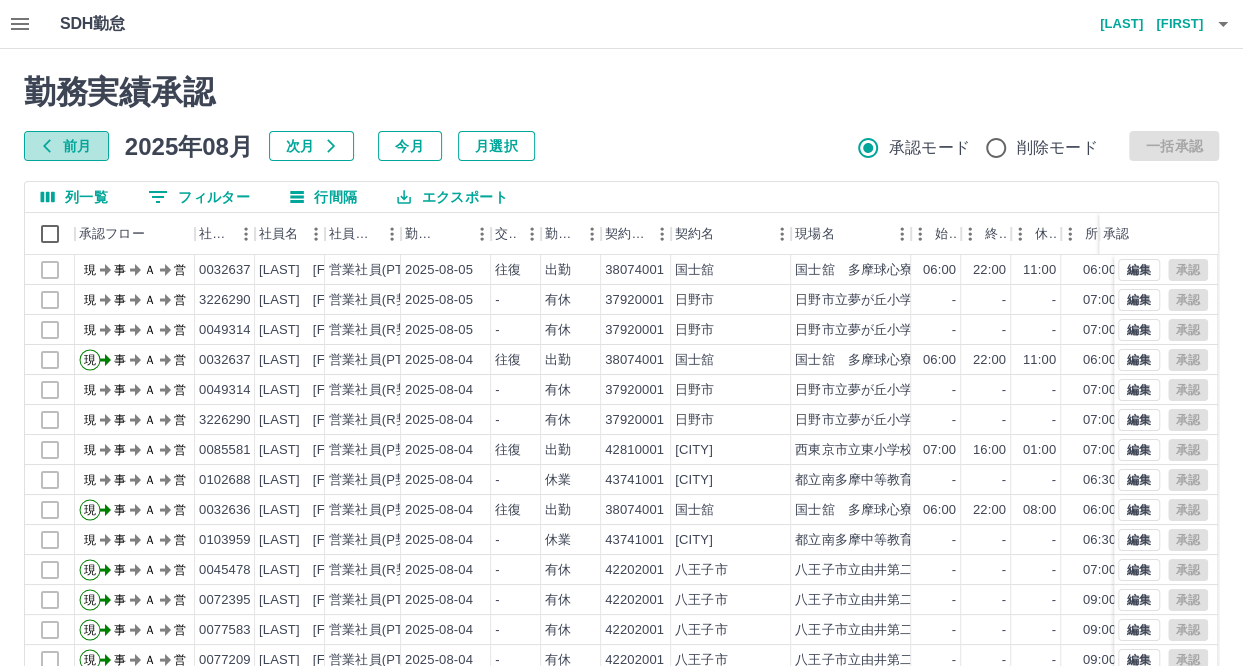 click on "前月" at bounding box center (66, 146) 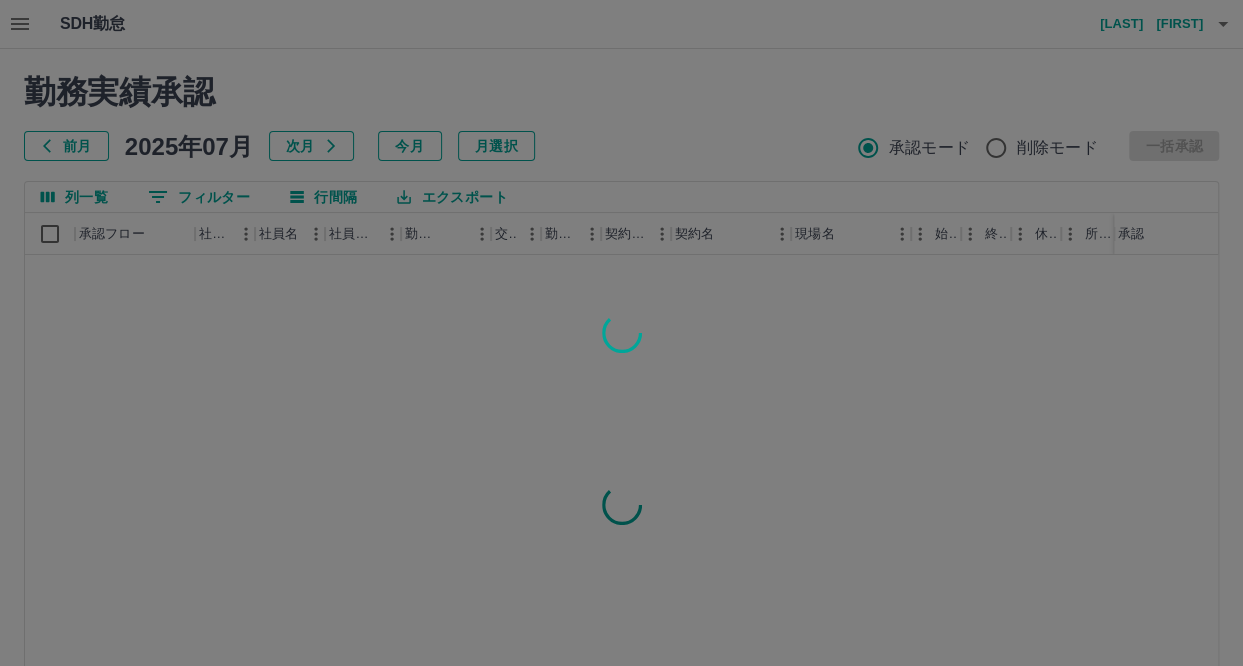 click at bounding box center [621, 333] 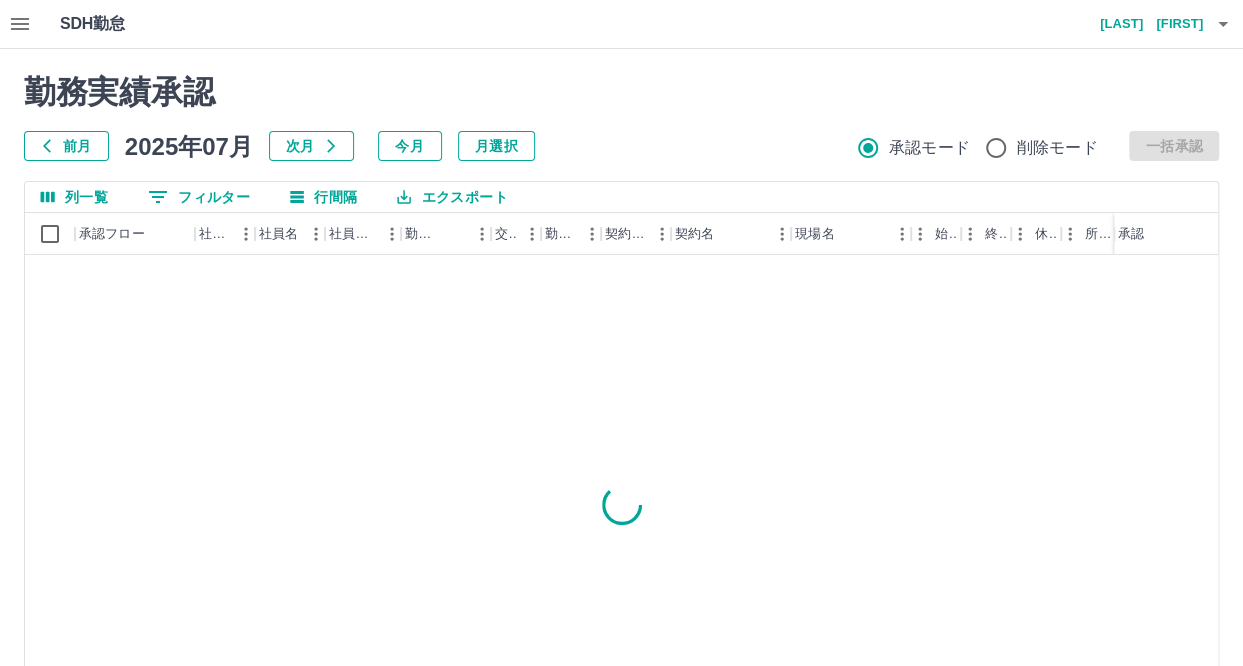 click on "0 フィルター" at bounding box center [199, 197] 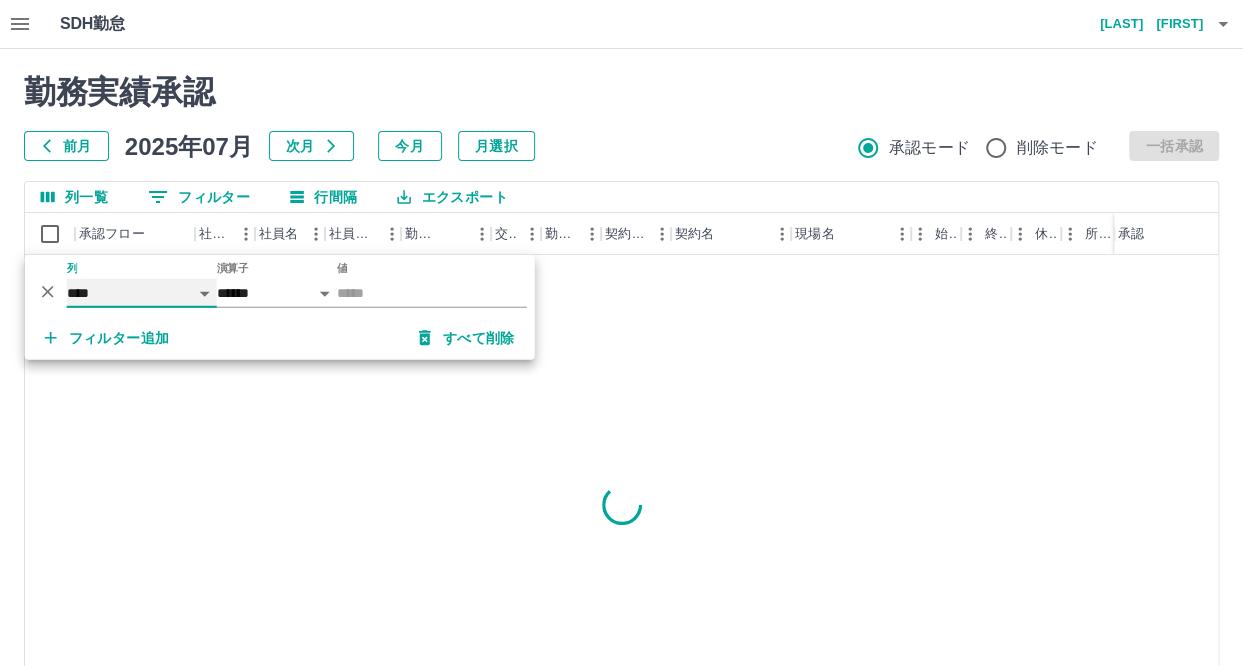 click on "**** *** **** *** *** **** ***** *** *** ** ** ** **** **** **** ** ** *** **** *****" at bounding box center (142, 293) 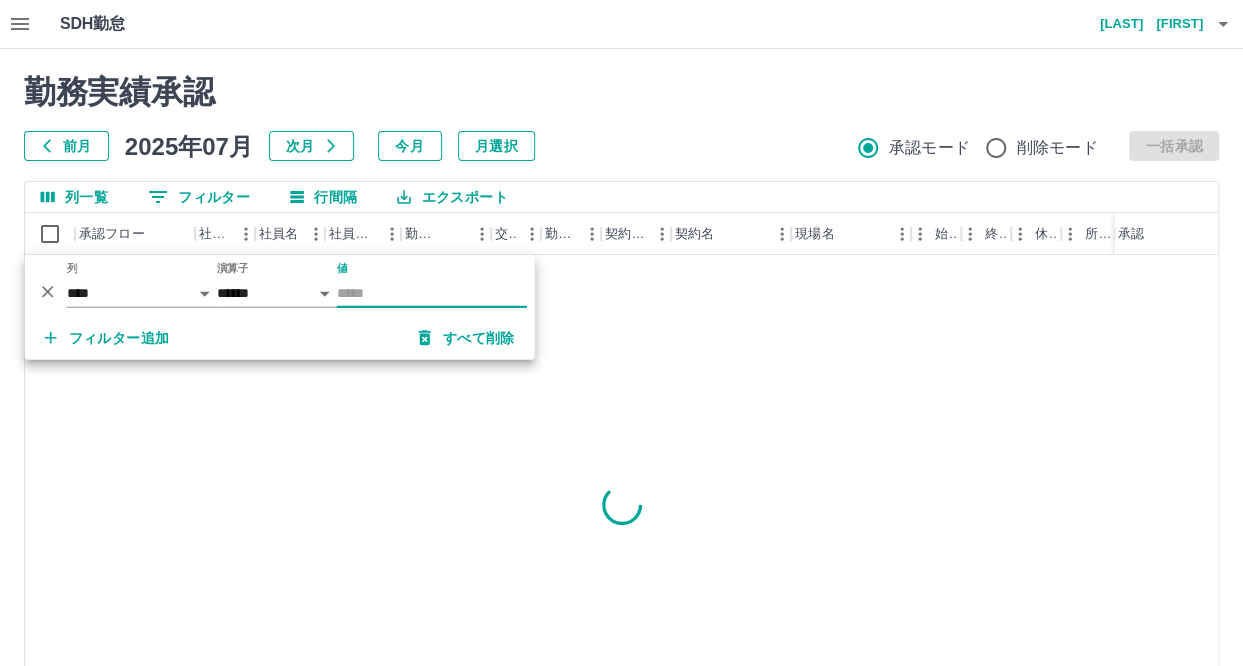 click on "値" at bounding box center [432, 293] 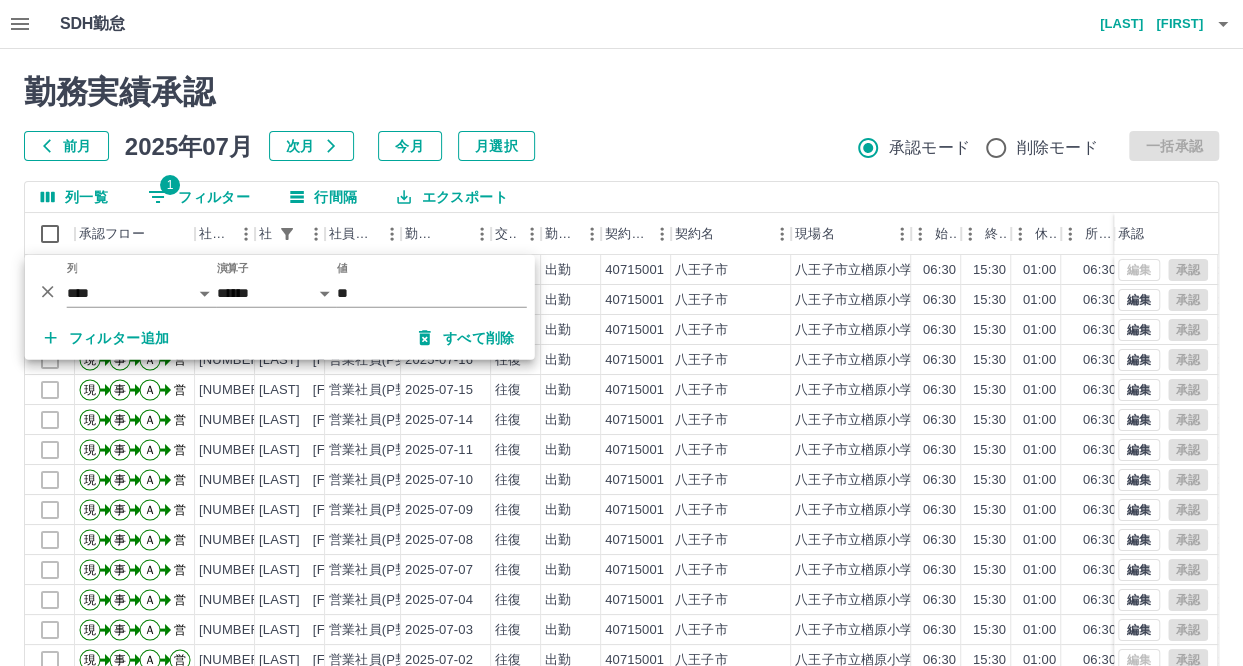 click on "勤務実績承認 前月 2025年07月 次月 今月 月選択 承認モード 削除モード 一括承認" at bounding box center (621, 117) 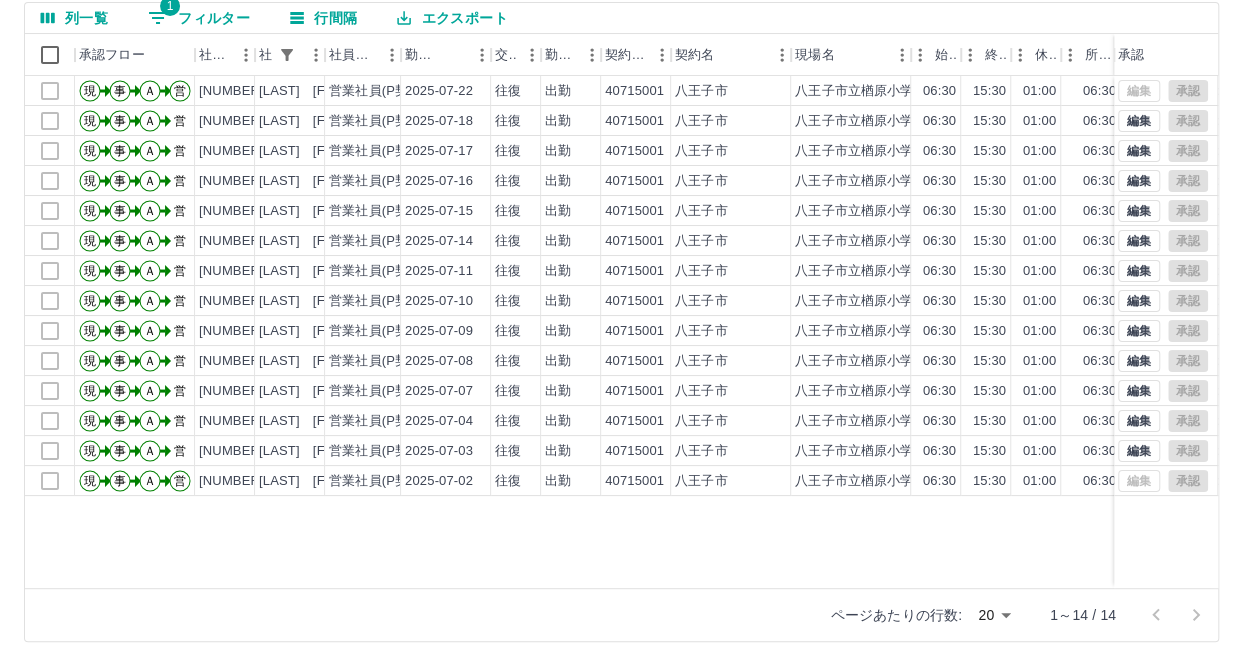 scroll, scrollTop: 0, scrollLeft: 0, axis: both 